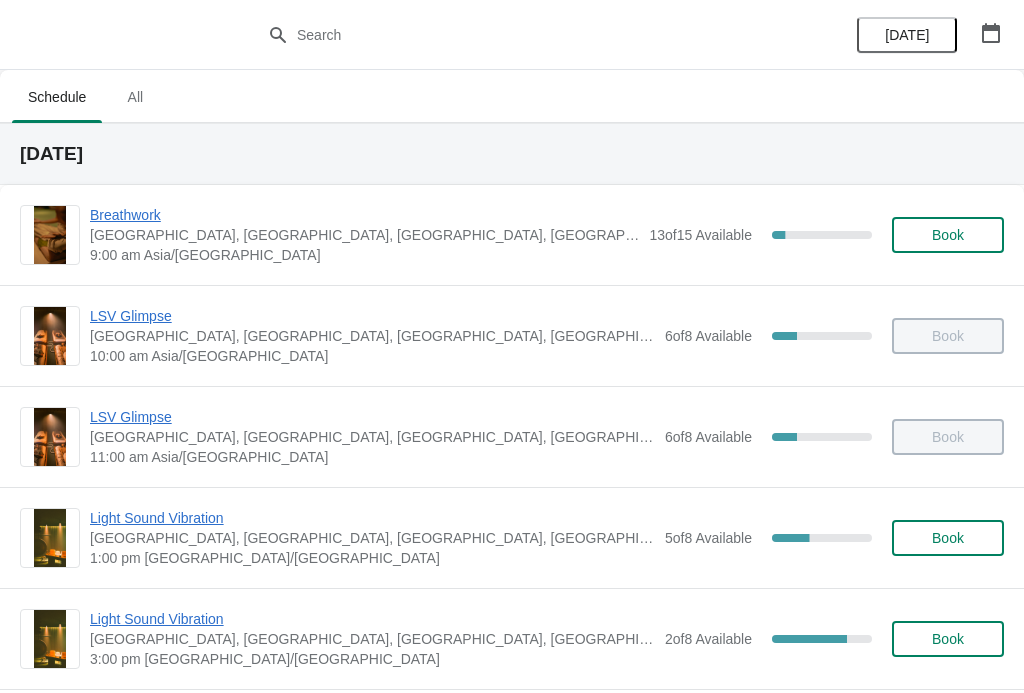 scroll, scrollTop: 0, scrollLeft: 0, axis: both 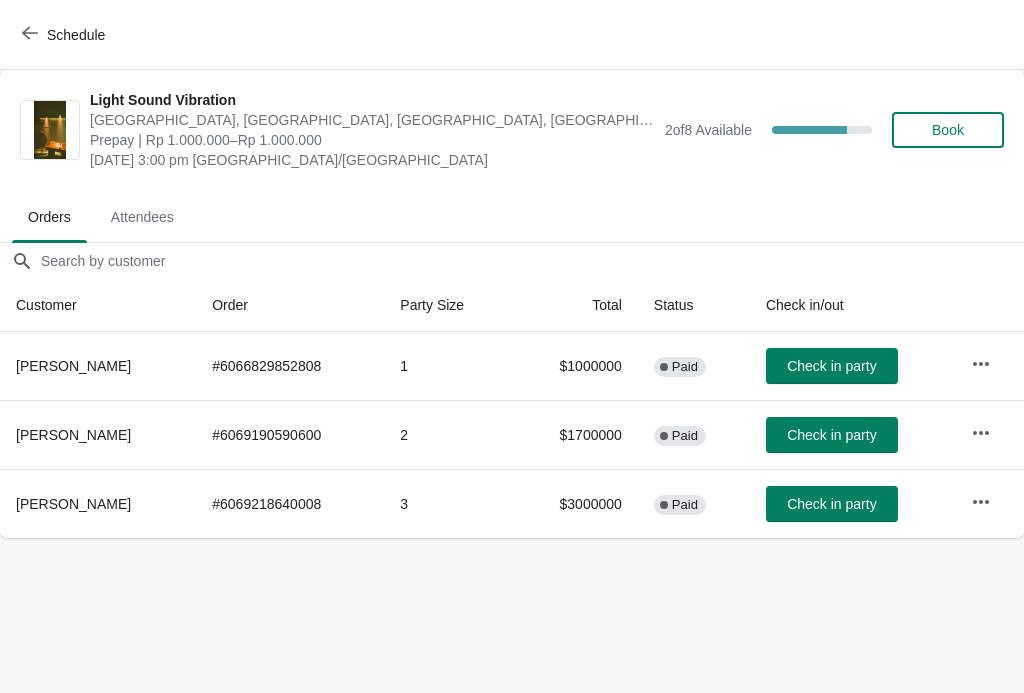 click on "Check in party" at bounding box center (831, 504) 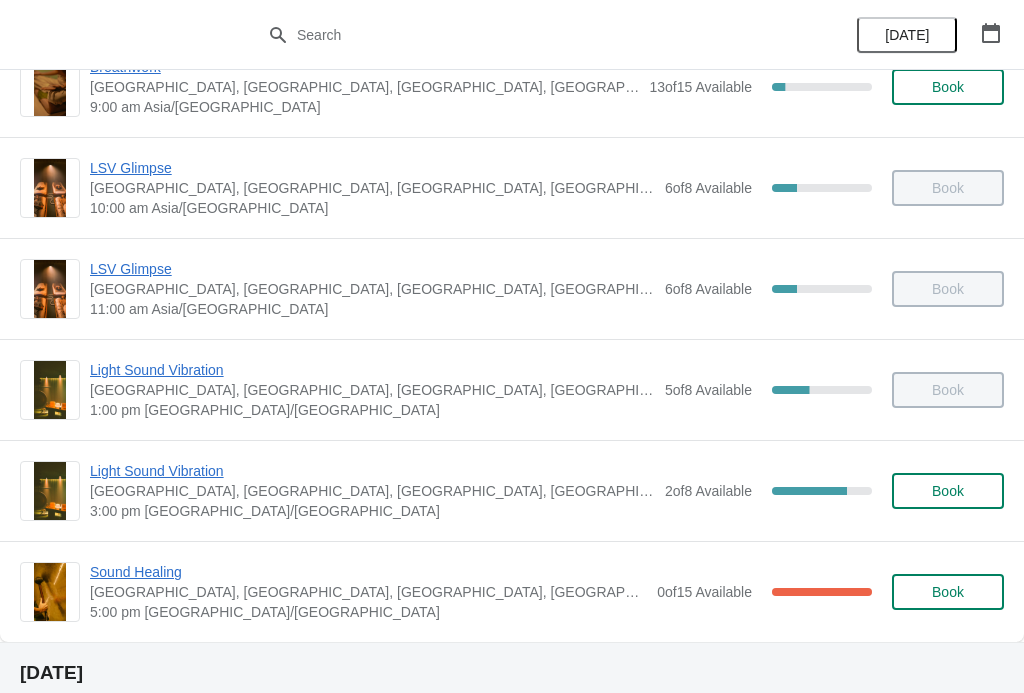 scroll, scrollTop: 147, scrollLeft: 0, axis: vertical 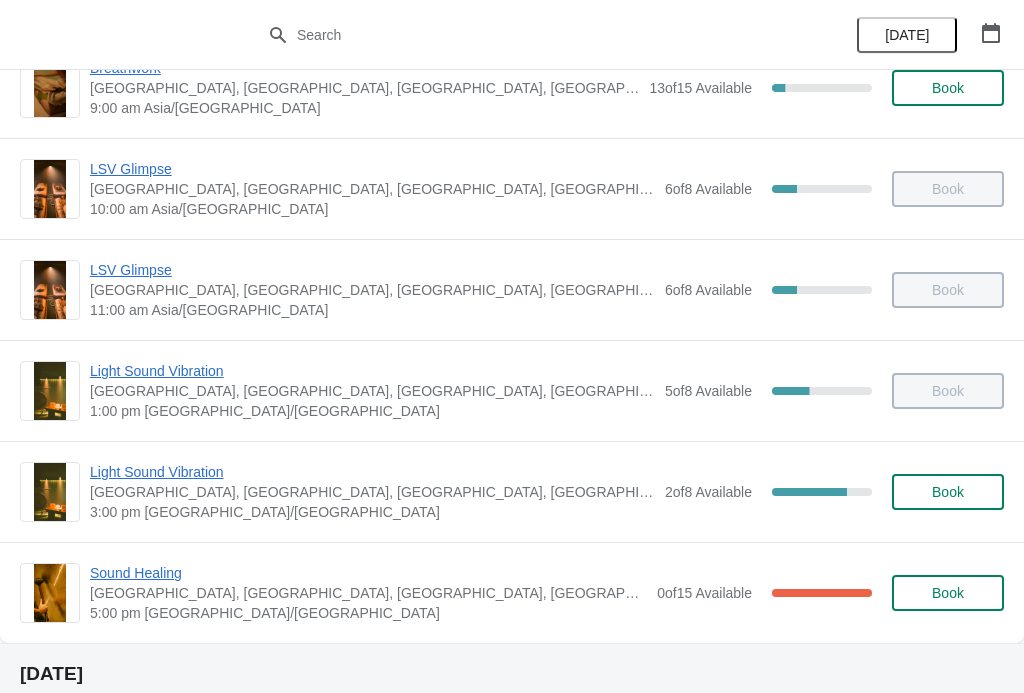 click on "Light Sound Vibration" at bounding box center [372, 472] 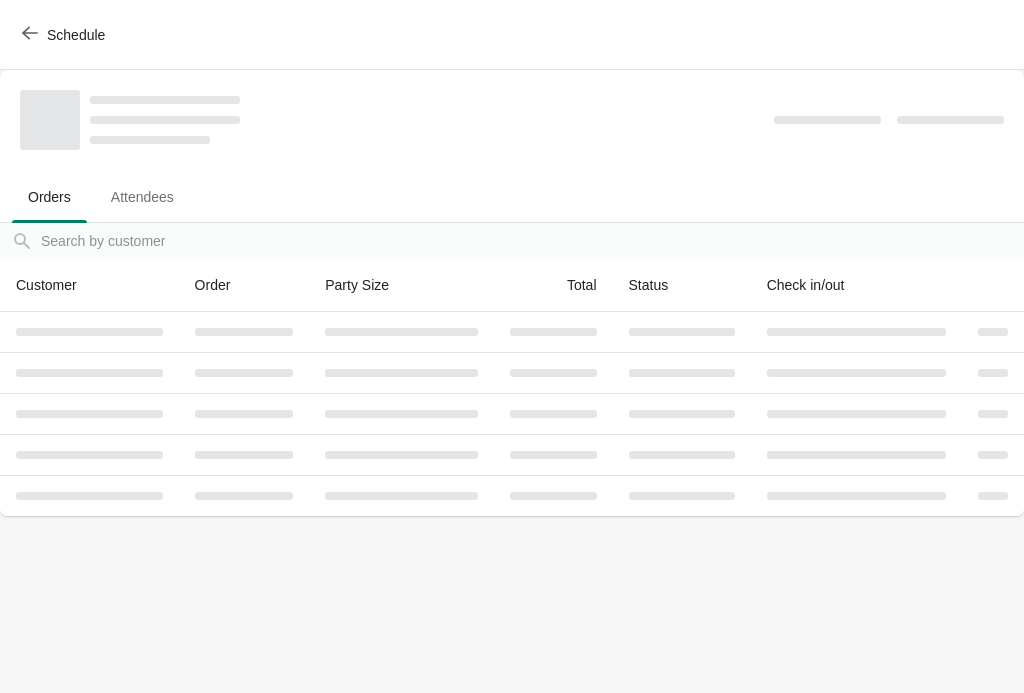 scroll, scrollTop: 0, scrollLeft: 0, axis: both 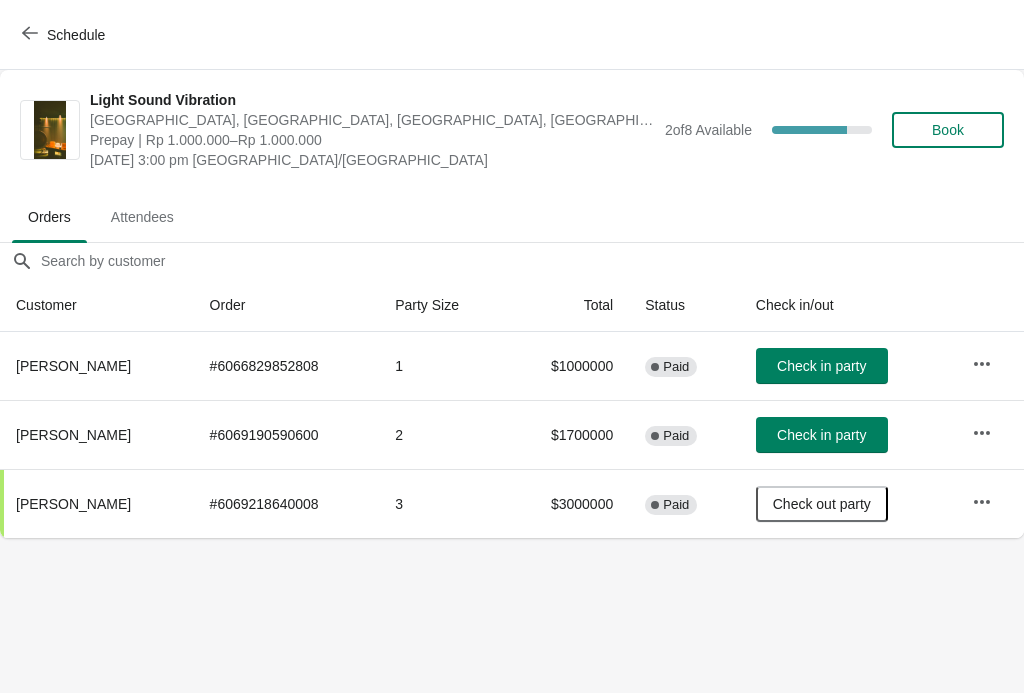 click on "Check in party" at bounding box center (822, 435) 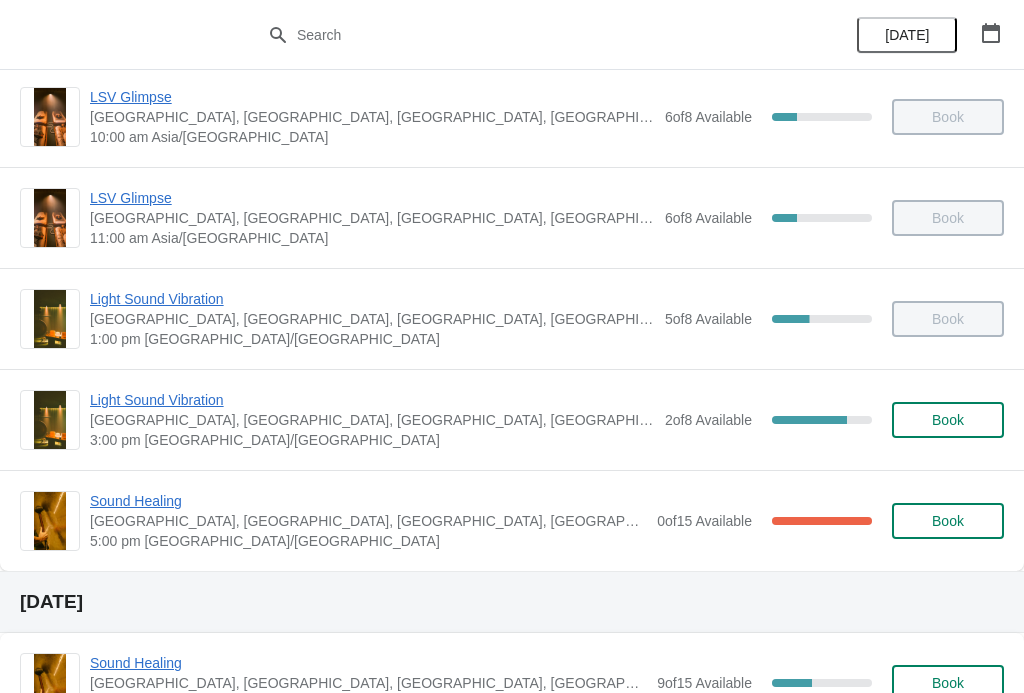 scroll, scrollTop: 228, scrollLeft: 0, axis: vertical 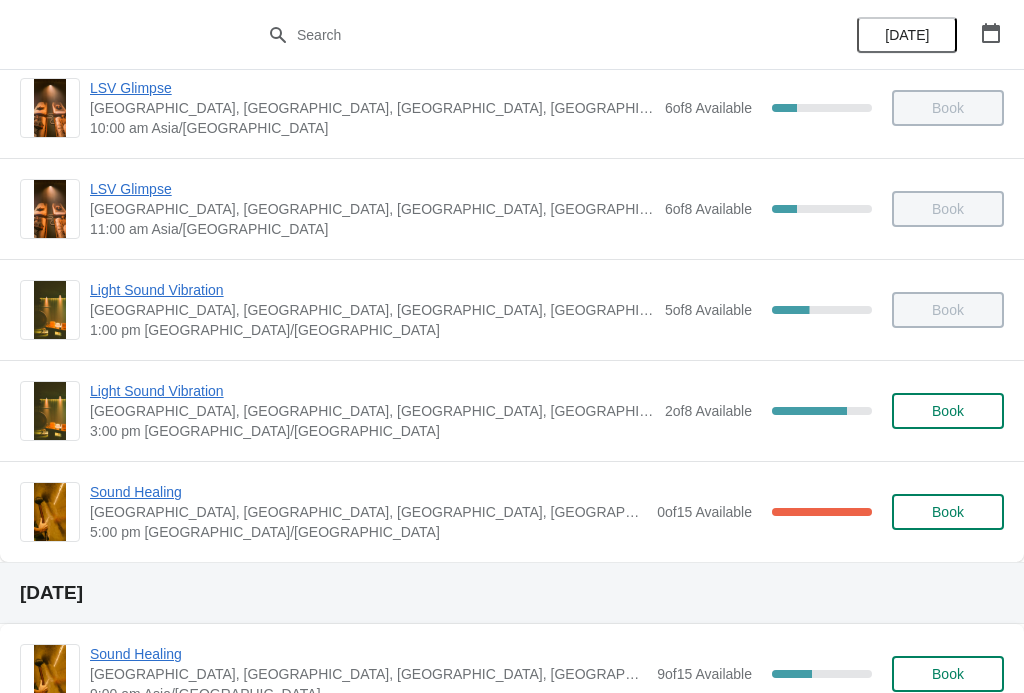 click on "Sound Healing" at bounding box center (368, 492) 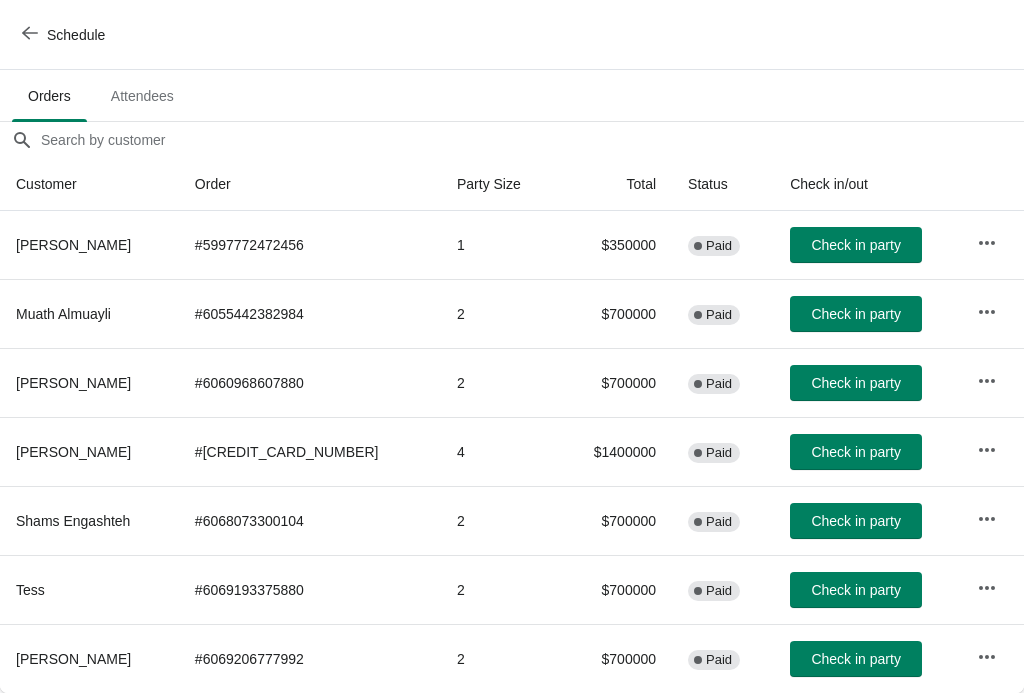 scroll, scrollTop: 121, scrollLeft: 0, axis: vertical 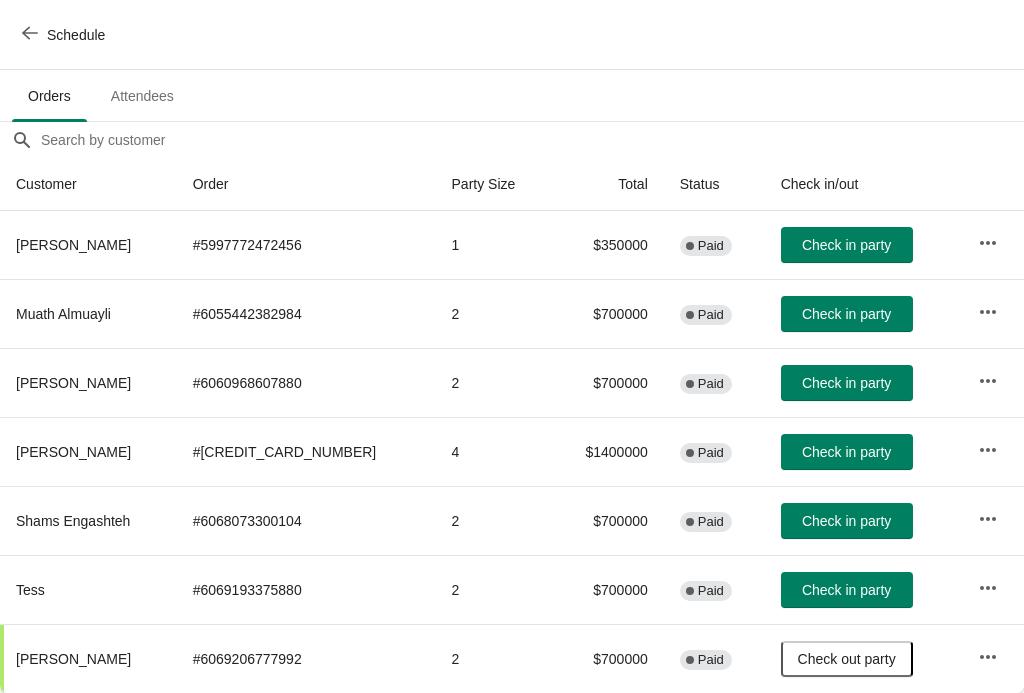 click 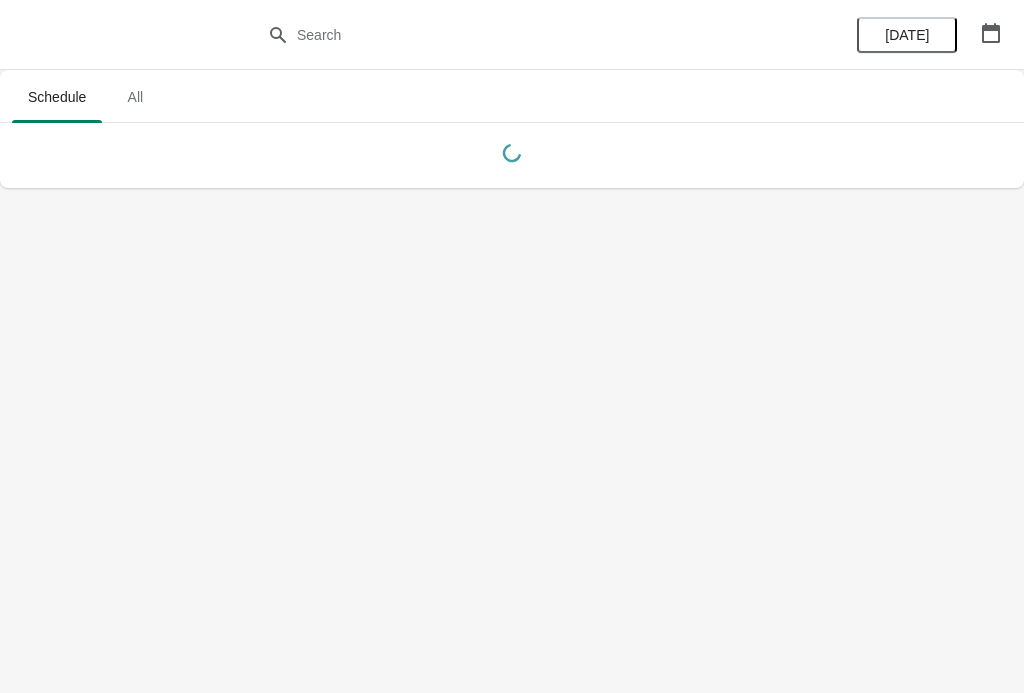 scroll, scrollTop: 0, scrollLeft: 0, axis: both 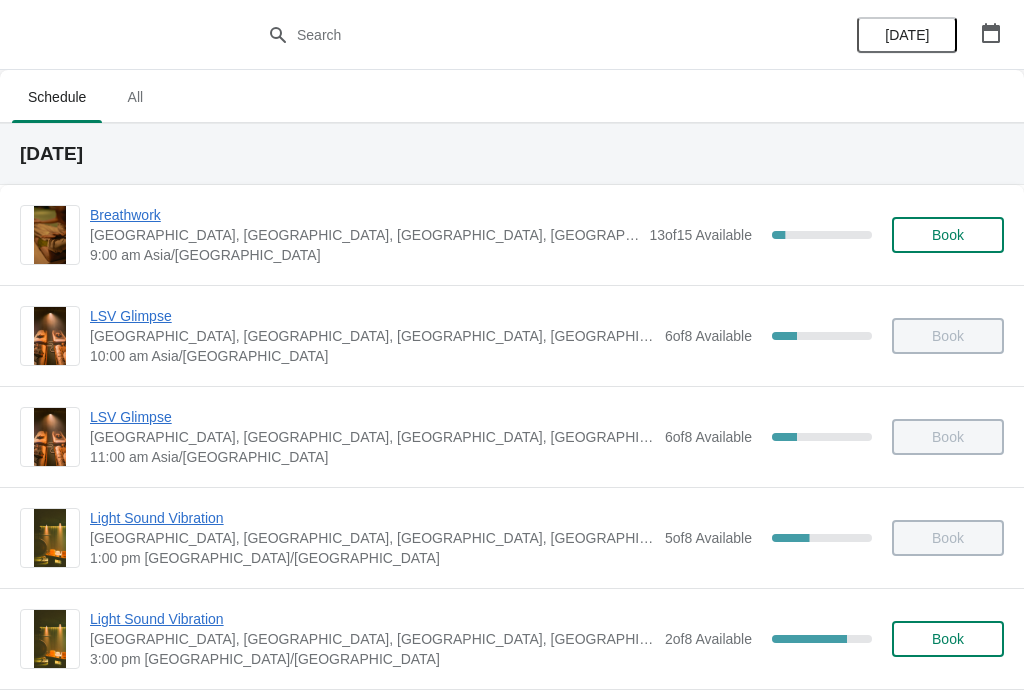 click on "Light Sound Vibration" at bounding box center [372, 619] 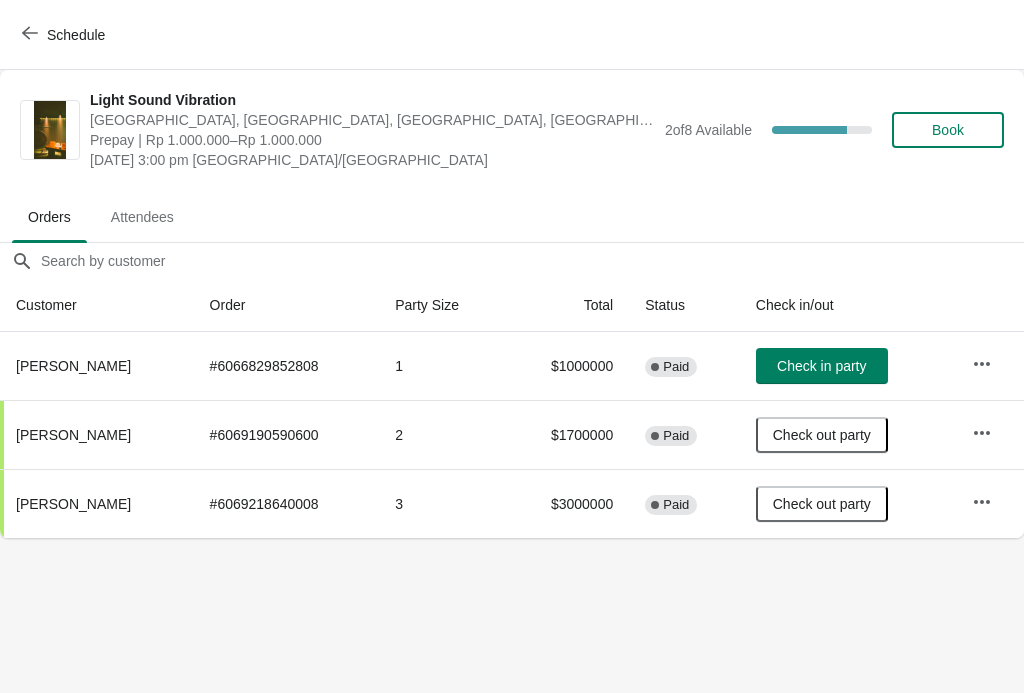 click on "Schedule" at bounding box center [65, 35] 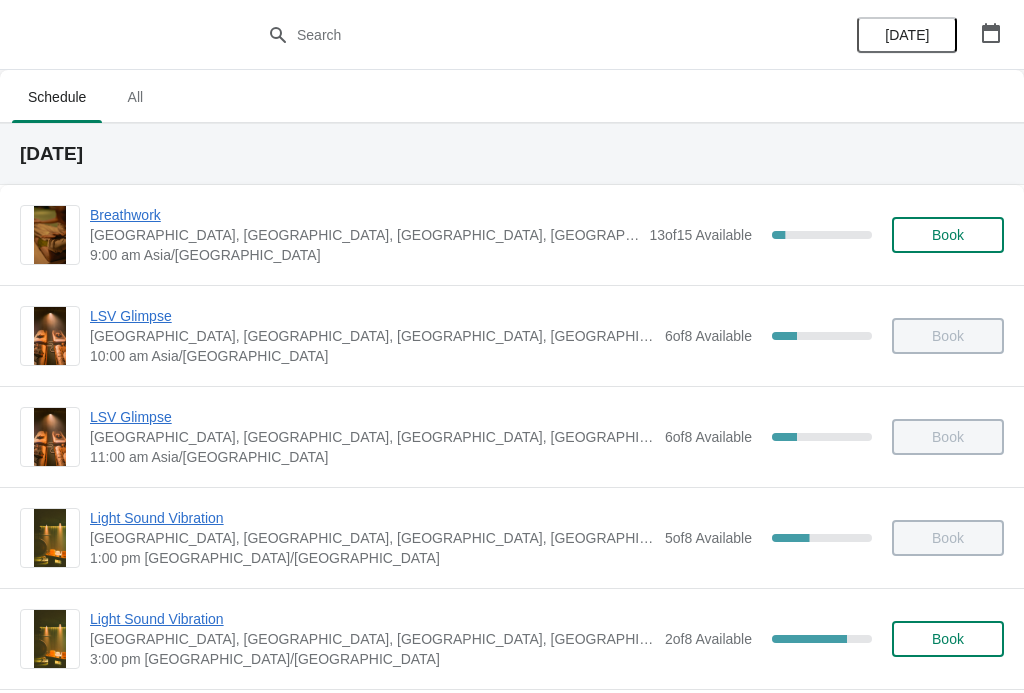 click on "Light Sound Vibration" at bounding box center [372, 619] 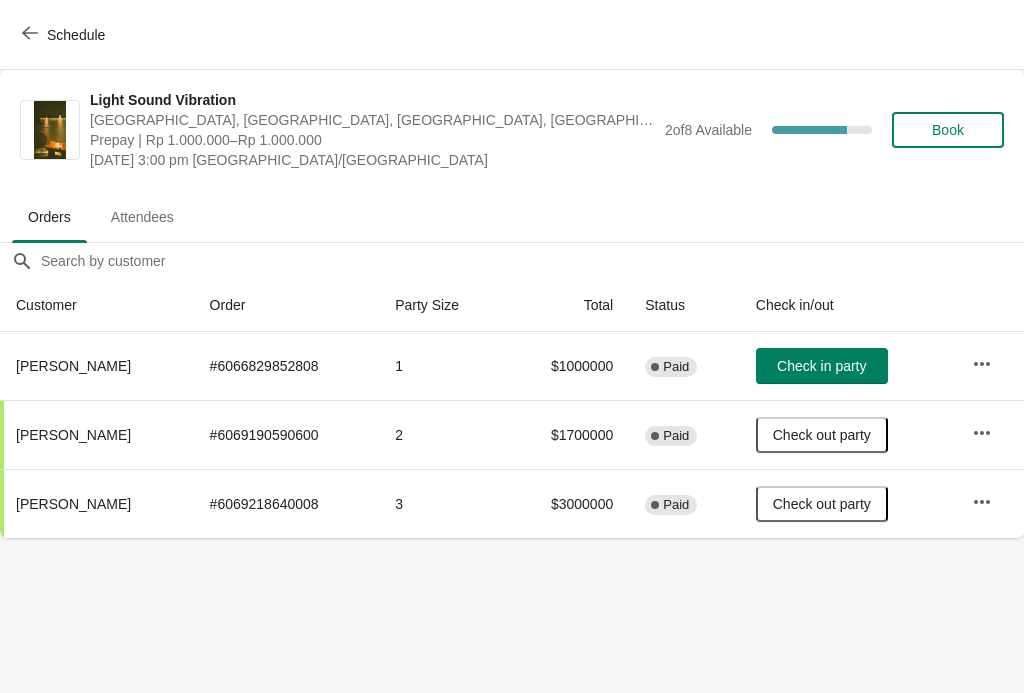 click on "Check in party" at bounding box center (821, 366) 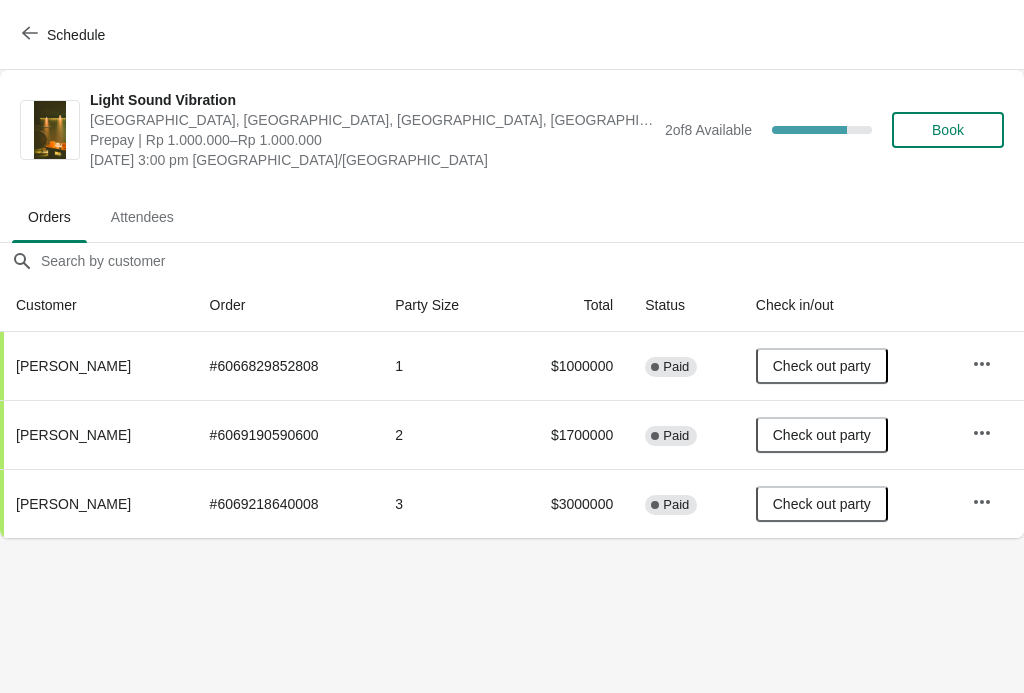 click on "Schedule Light Sound Vibration Potato Head Suites & Studios, Jalan Petitenget, Seminyak, Badung Regency, Bali, Indonesia Prepay | Rp 1.000.000–Rp 1.000.000 Monday, July 14, 2025 | 3:00 pm Asia/Makassar 2  of  8   Available 75 % Book Orders Attendees Orders Attendees Orders filter search Customer Order Party Size Total Status Check in/out Anna Matiunina # 6066829852808 1 $1000000 Complete Paid Check out party Maddison Taylor # 6069190590600 2 $1700000 Complete Paid Check out party Chaya Rubin # 6069218640008 3 $3000000 Complete Paid Check out party Order Details Actions Transfer Restock 3  /  3  Checked in Close" at bounding box center [512, 346] 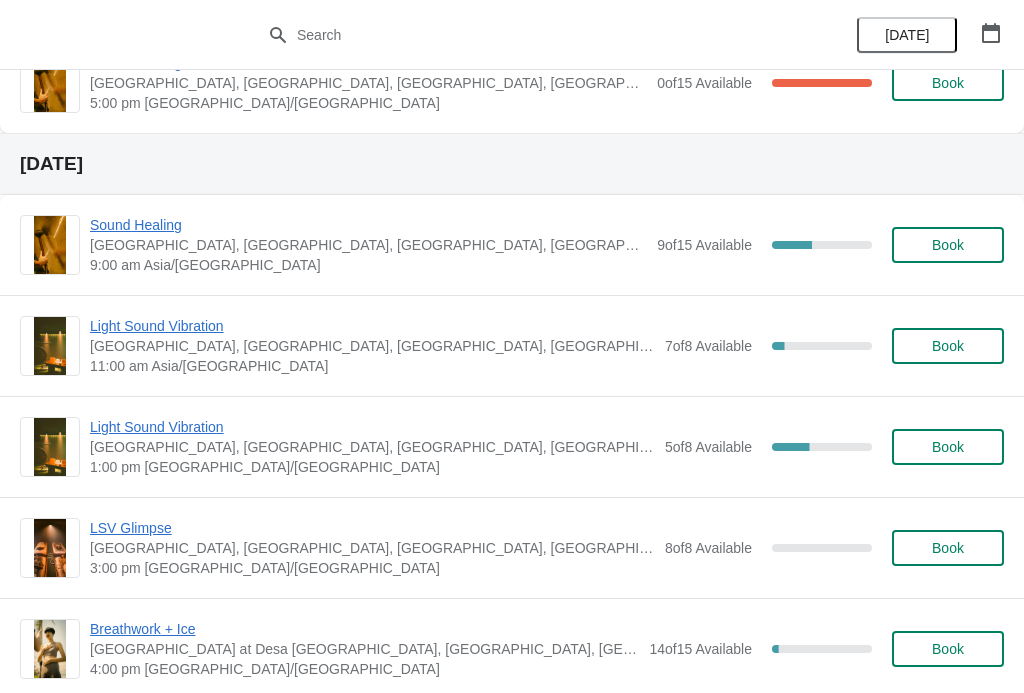 scroll, scrollTop: 656, scrollLeft: 0, axis: vertical 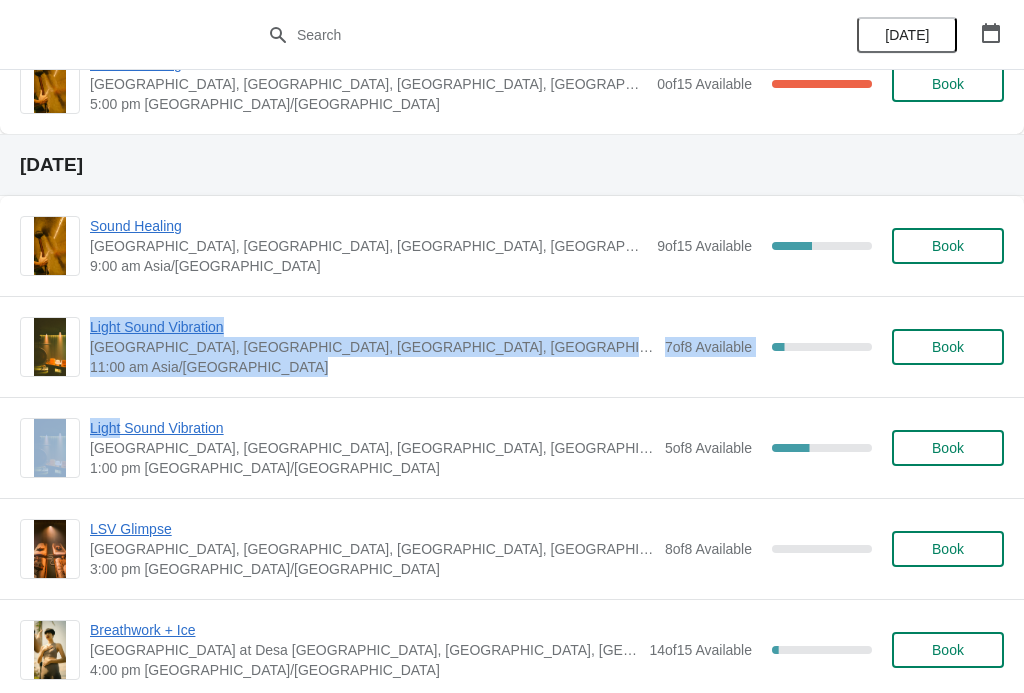 click on "[DATE]" at bounding box center [512, 165] 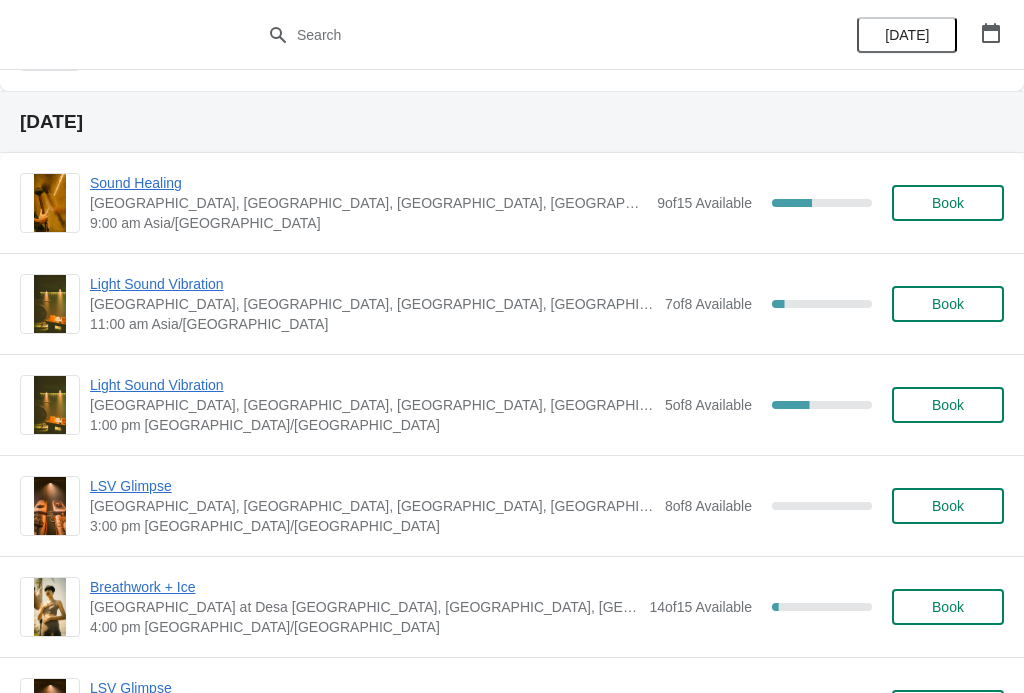 scroll, scrollTop: 660, scrollLeft: 0, axis: vertical 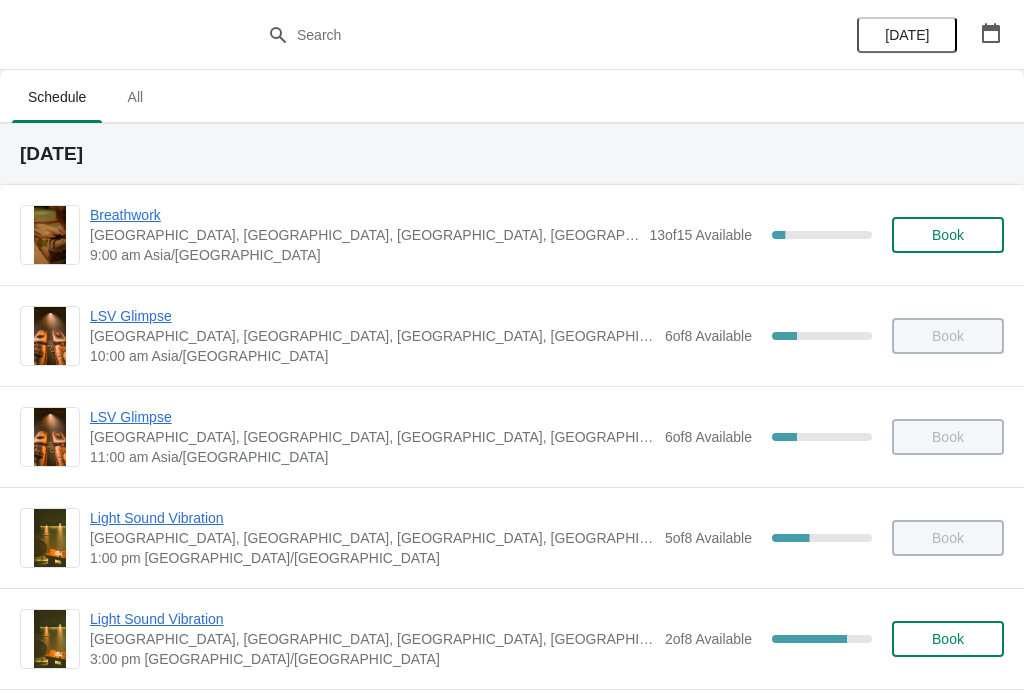 click on "Breathwork" at bounding box center (364, 215) 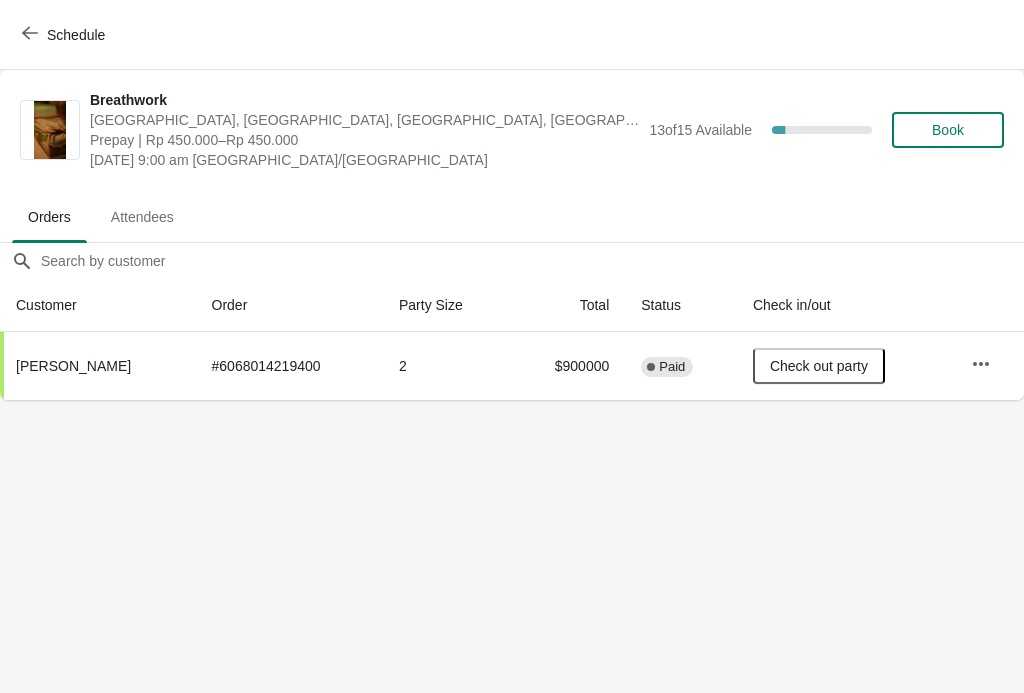 click on "Schedule" at bounding box center [512, 35] 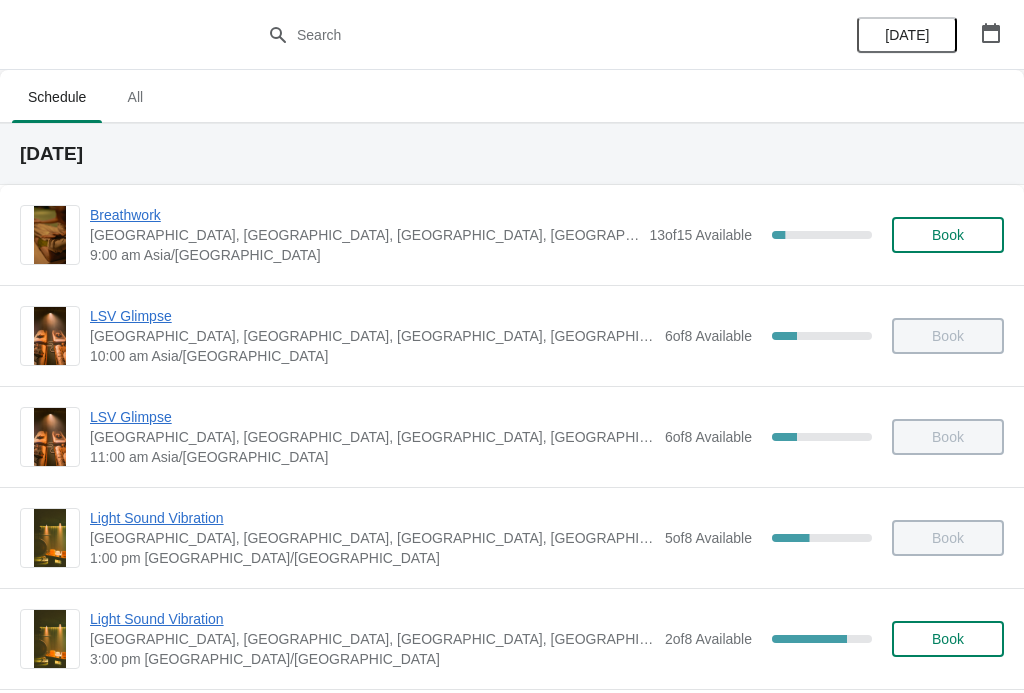 click on "Breathwork" at bounding box center [364, 215] 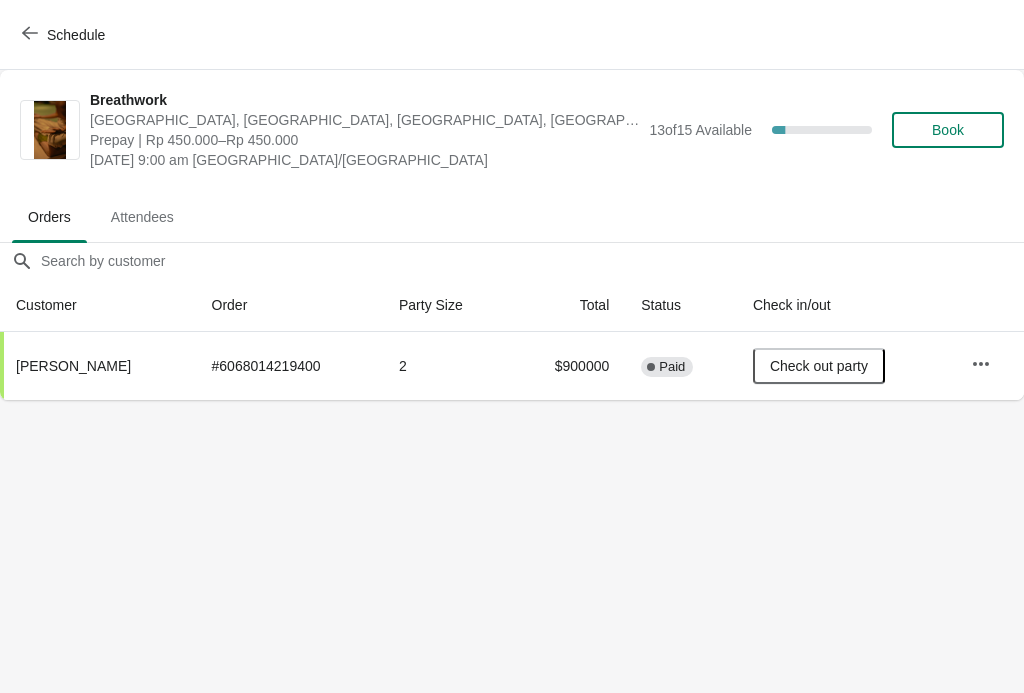 click on "Schedule" at bounding box center (512, 35) 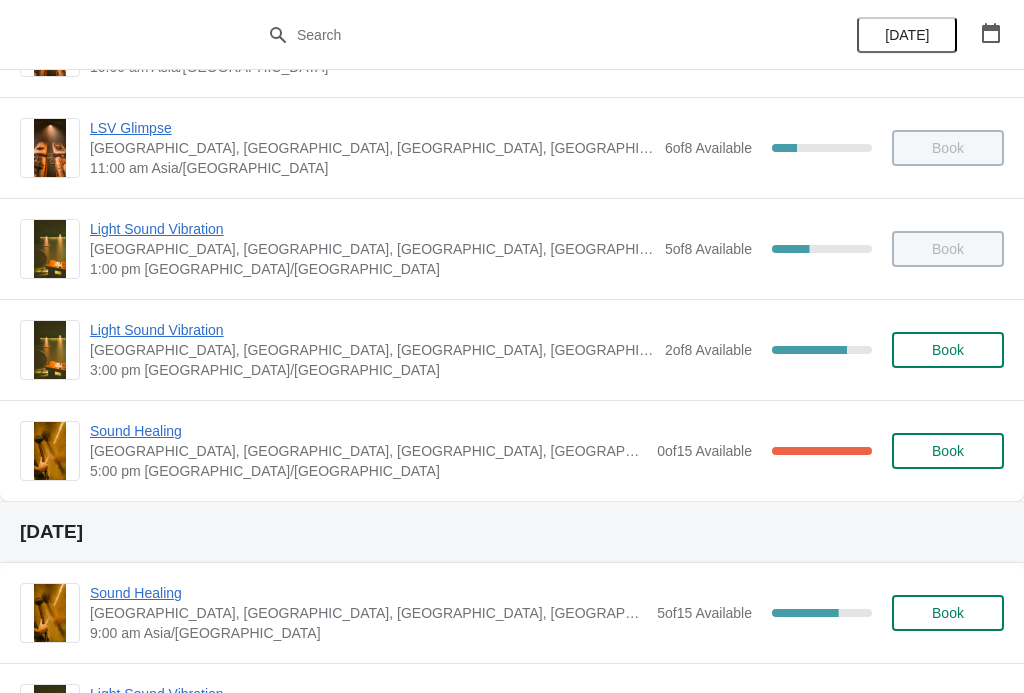 scroll, scrollTop: 316, scrollLeft: 0, axis: vertical 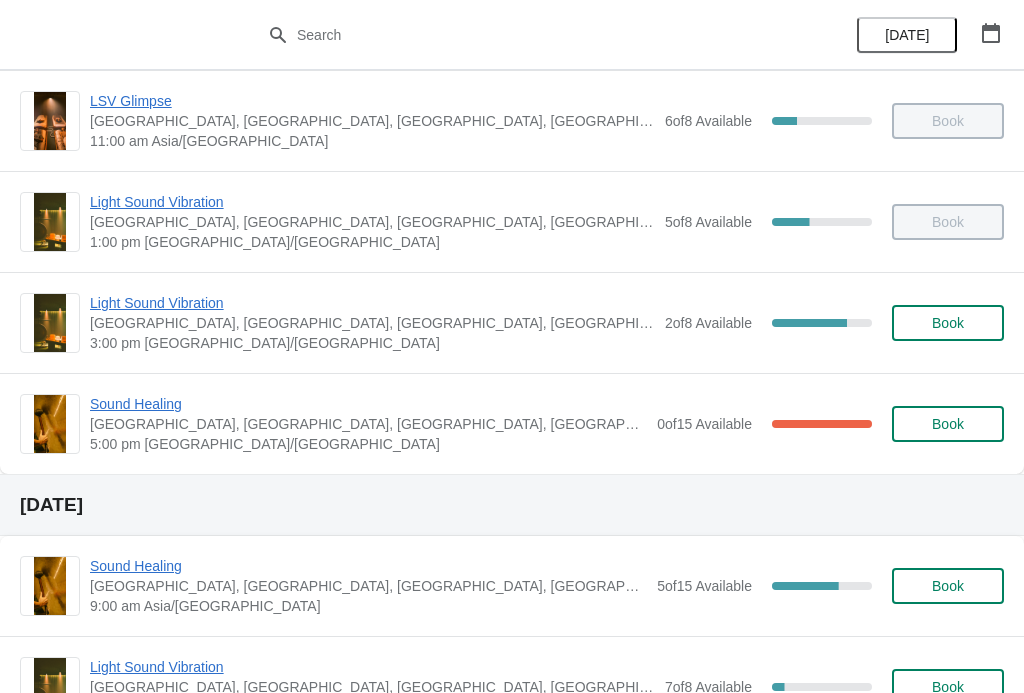 click on "Sound Healing" at bounding box center (368, 404) 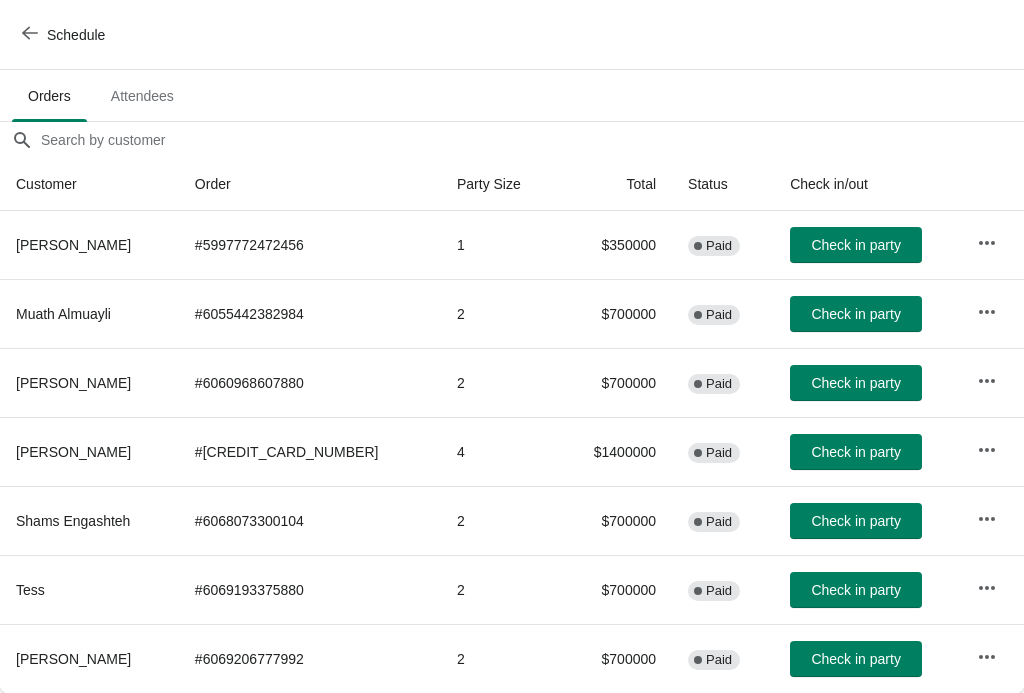 scroll, scrollTop: 121, scrollLeft: 0, axis: vertical 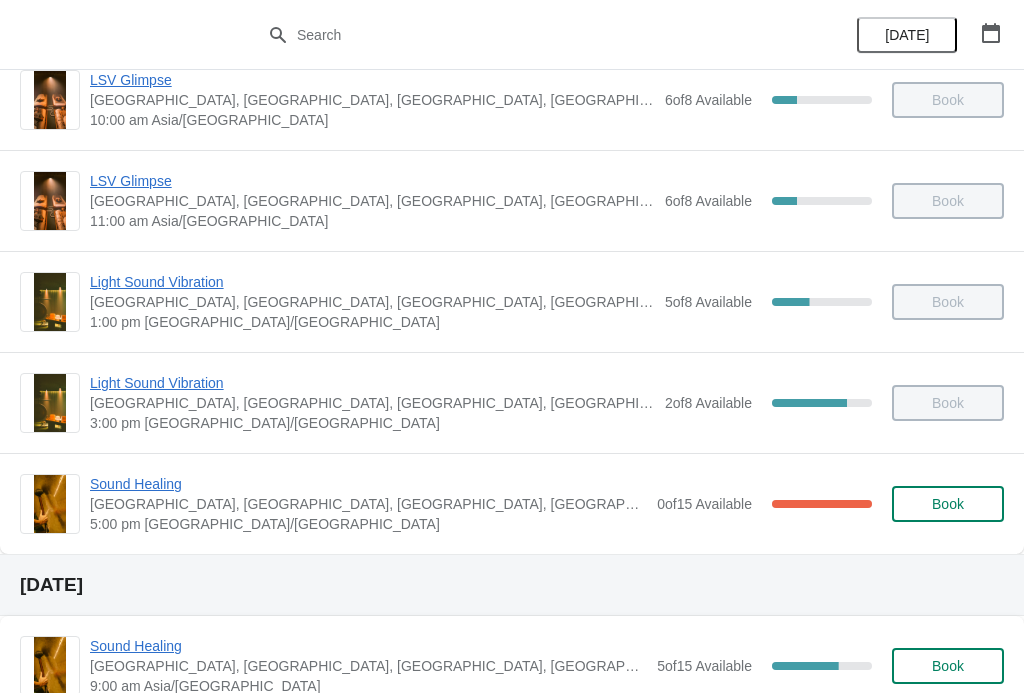 click on "Sound Healing" at bounding box center (368, 484) 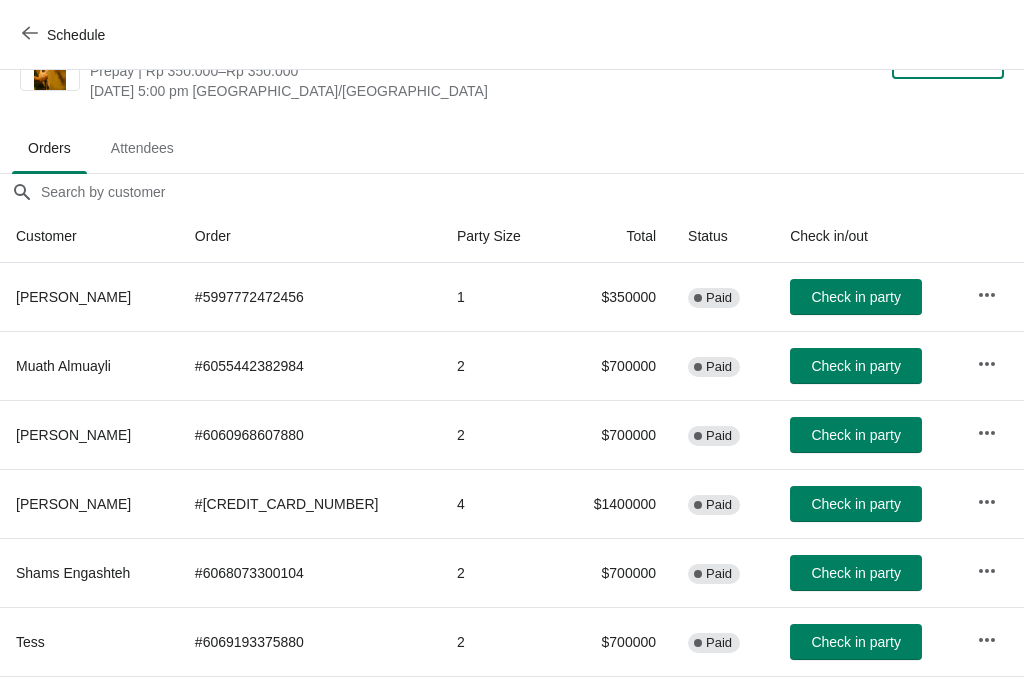 scroll, scrollTop: 71, scrollLeft: 0, axis: vertical 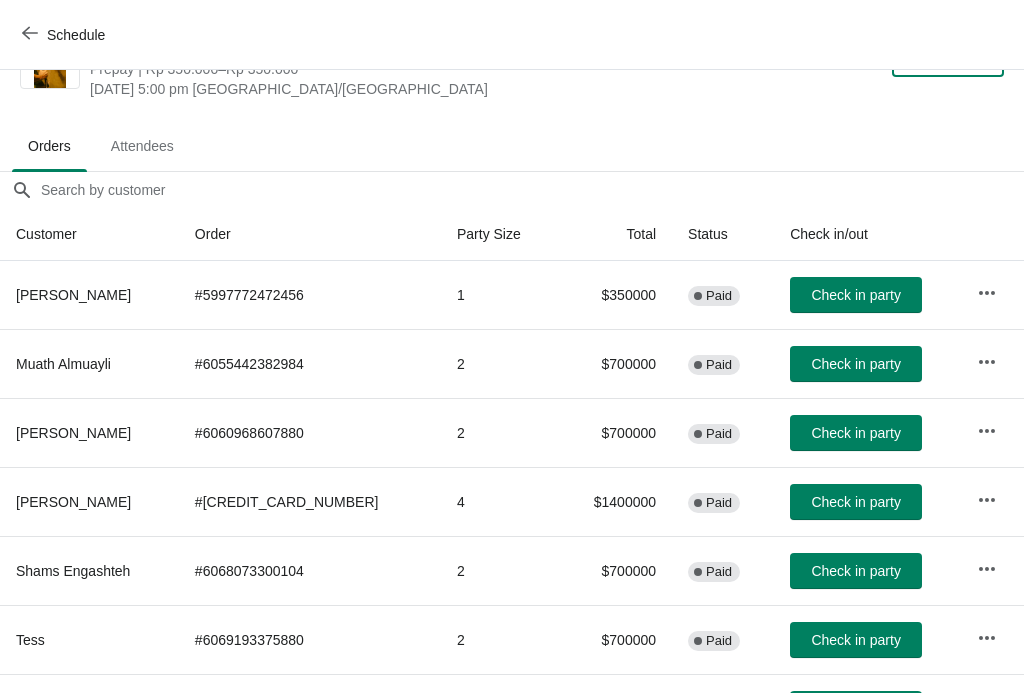 click 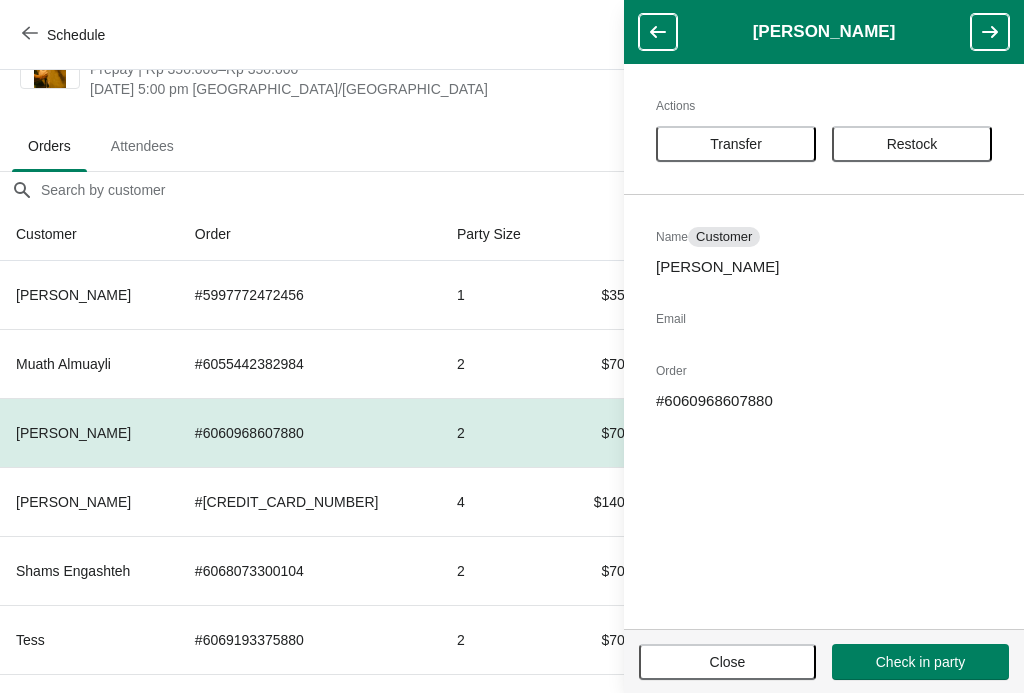 click on "Transfer" at bounding box center (736, 144) 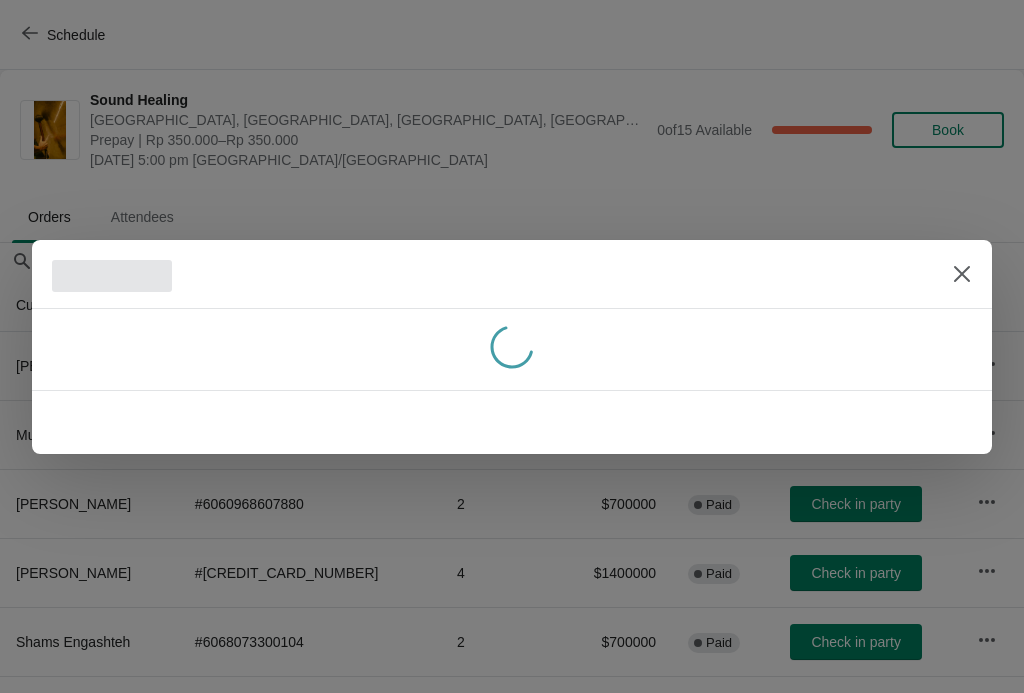 scroll, scrollTop: 0, scrollLeft: 0, axis: both 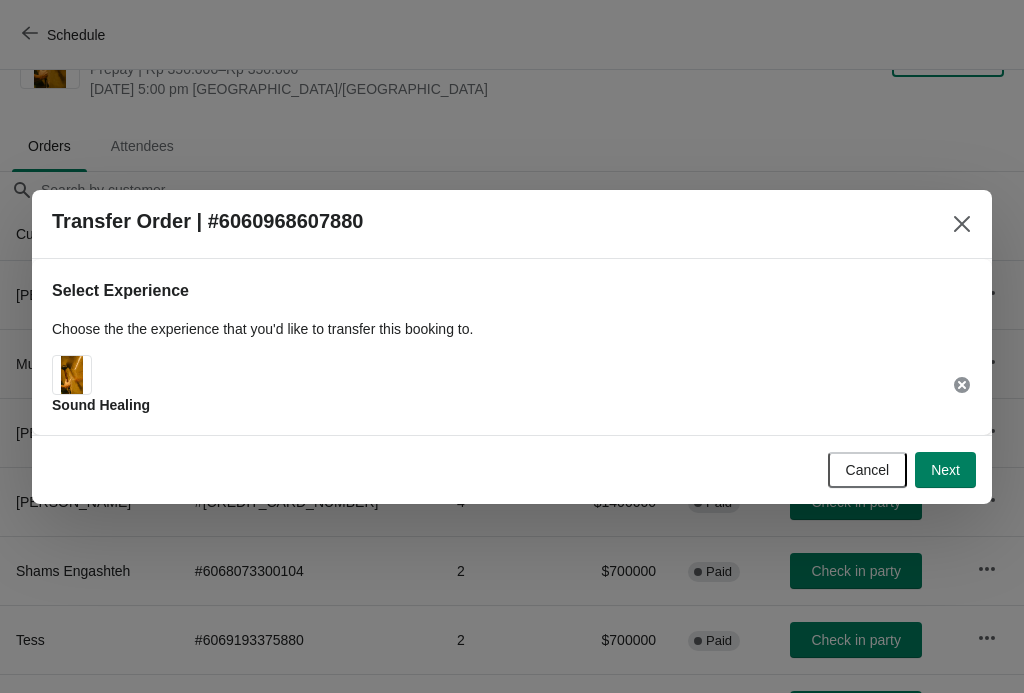 click on "Next" at bounding box center (945, 470) 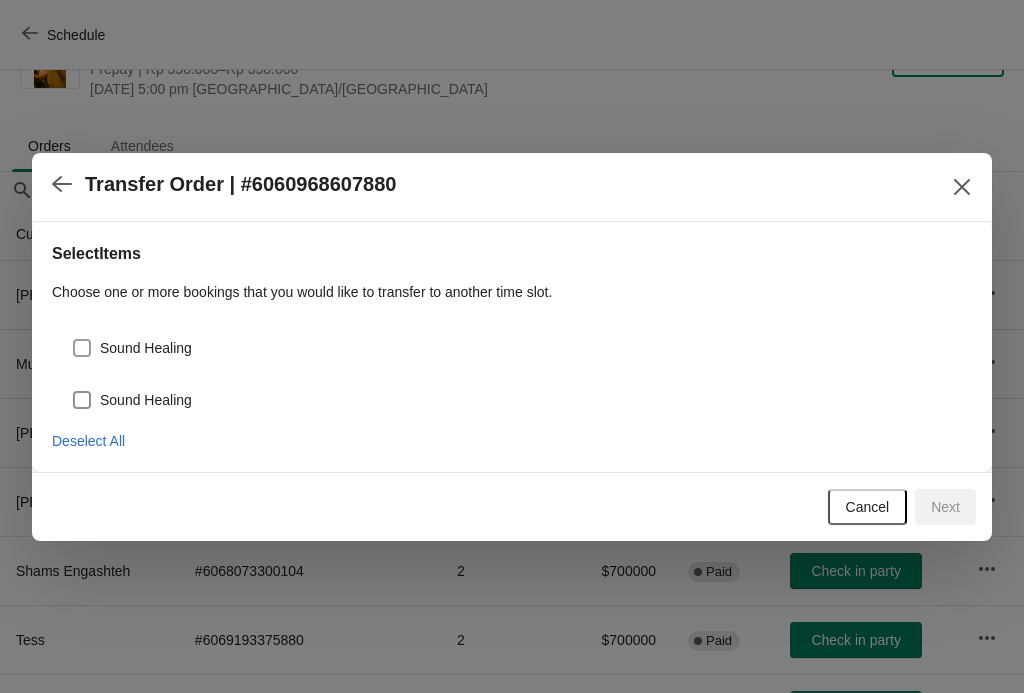 click on "Sound Healing" at bounding box center (132, 348) 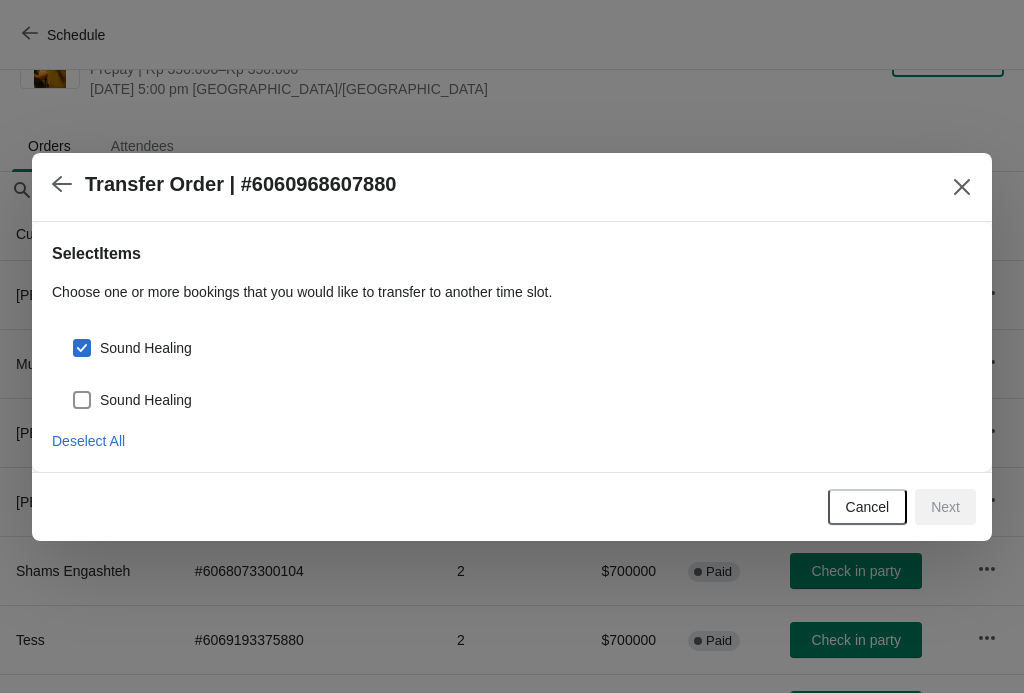 checkbox on "true" 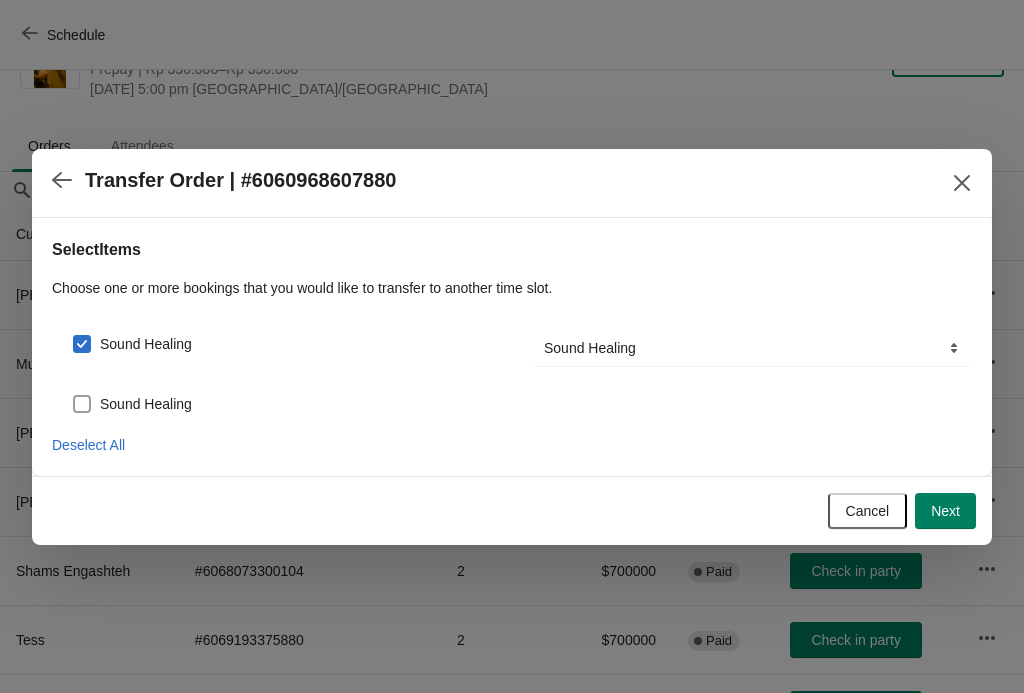 click on "Sound Healing" at bounding box center [146, 404] 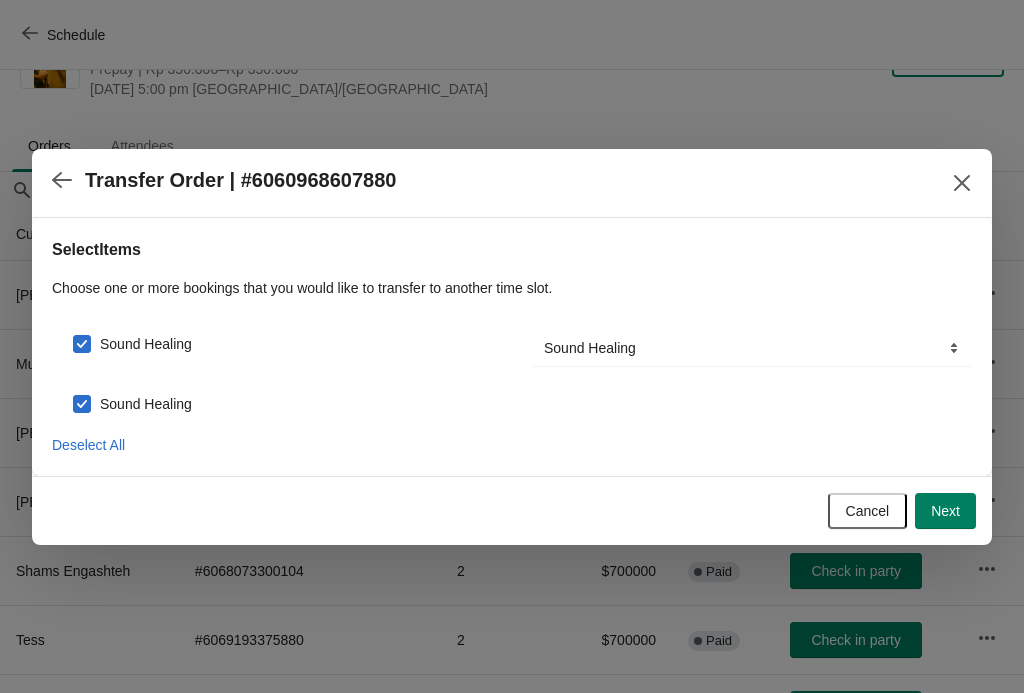 checkbox on "true" 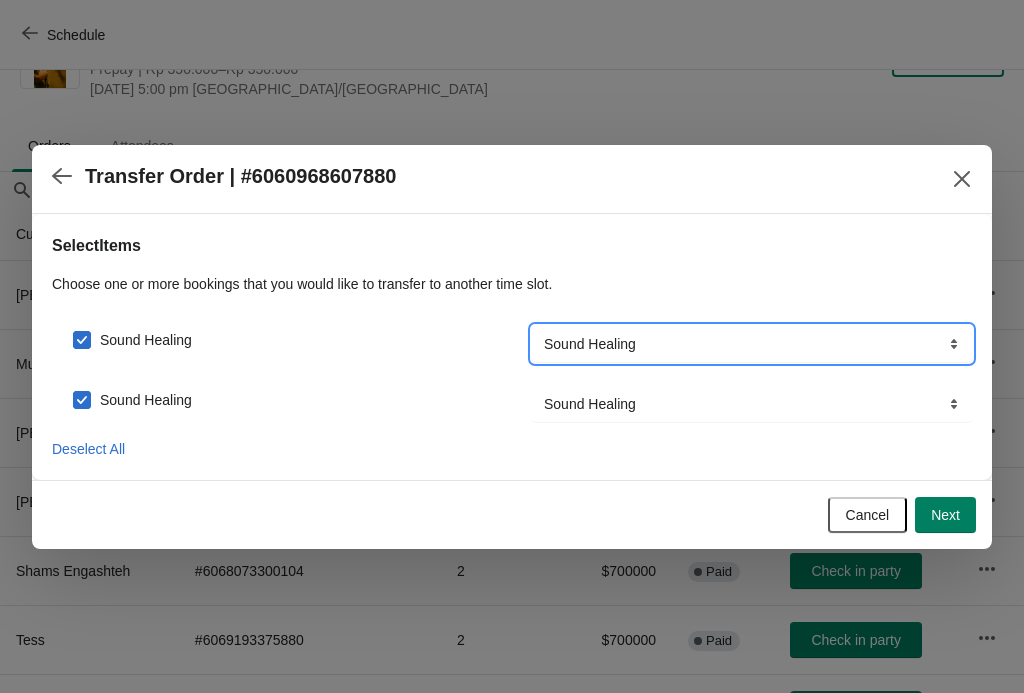 click on "Sound Healing" at bounding box center (752, 344) 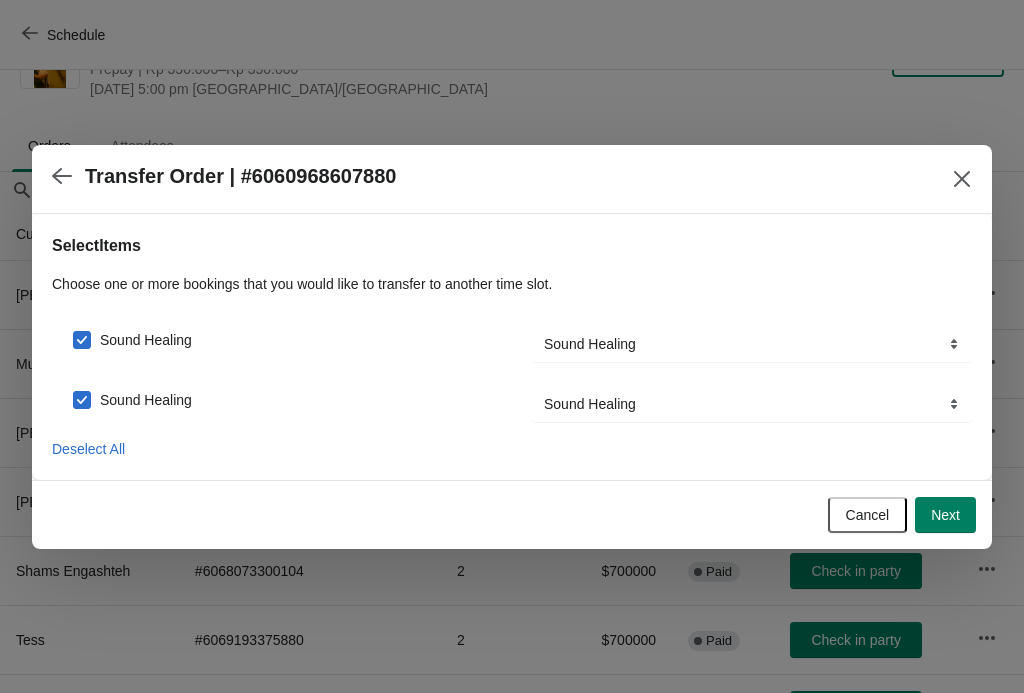 click on "Next" at bounding box center [945, 515] 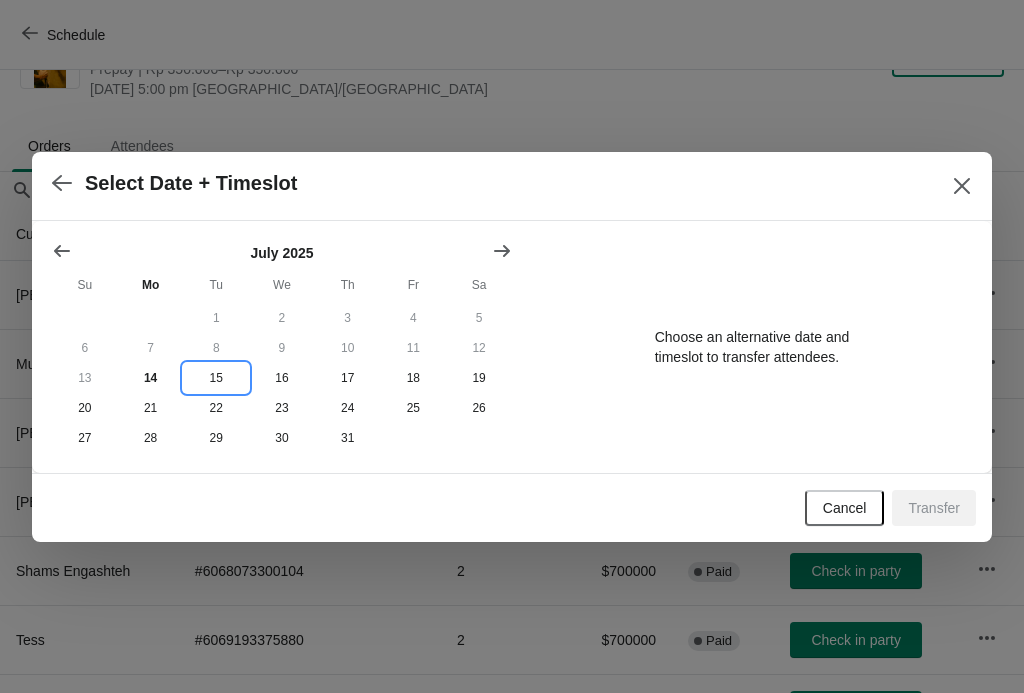 click on "15" at bounding box center (216, 378) 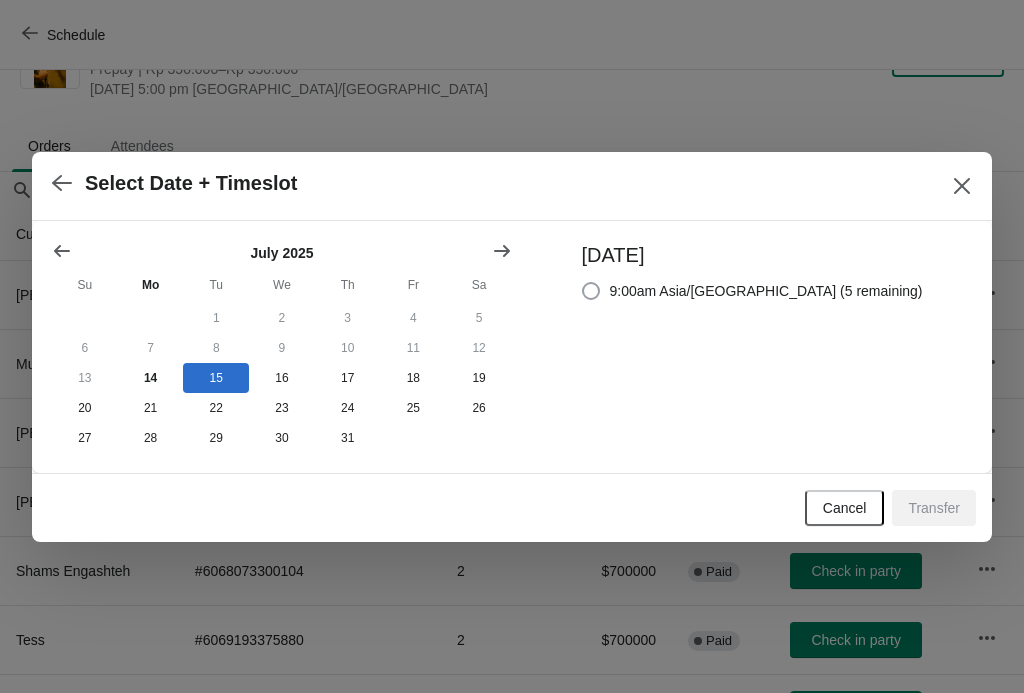 click at bounding box center [591, 291] 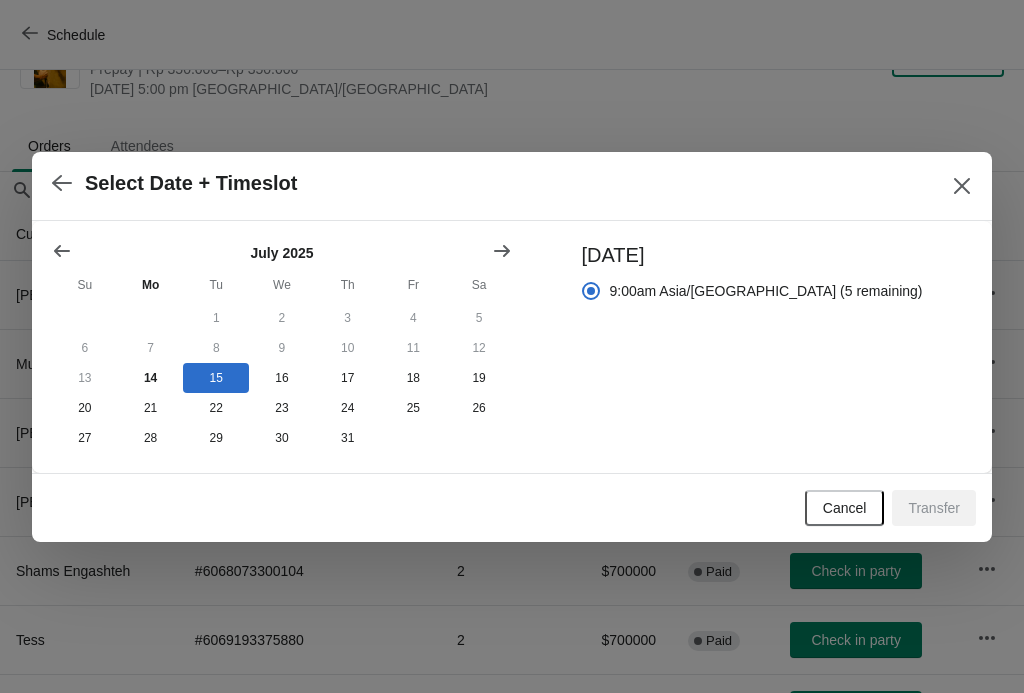 radio on "true" 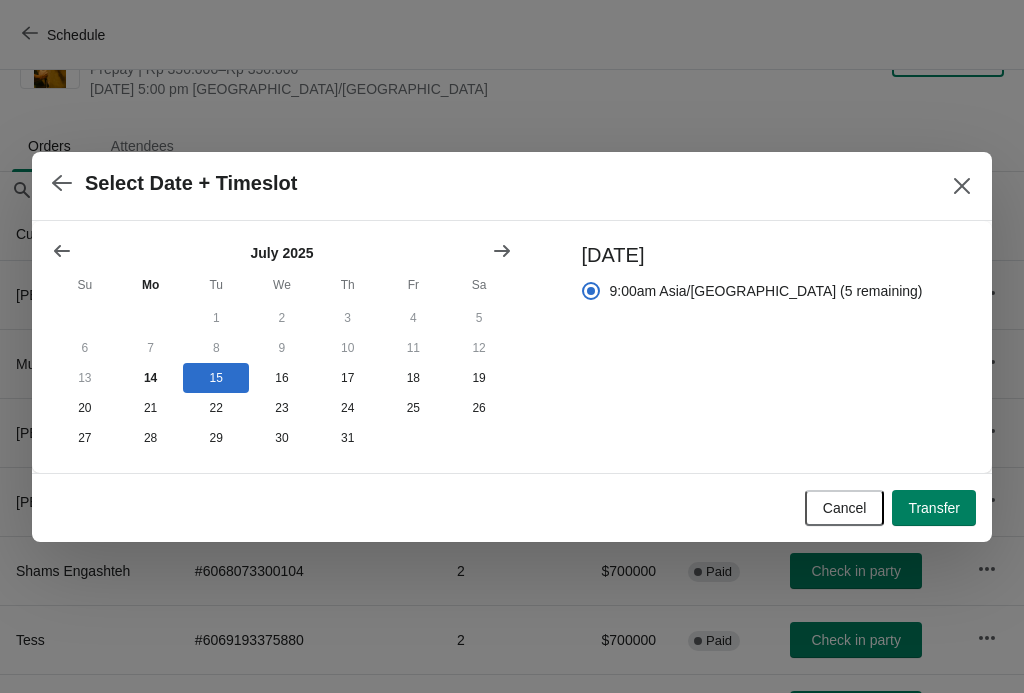 click on "Transfer" at bounding box center (934, 508) 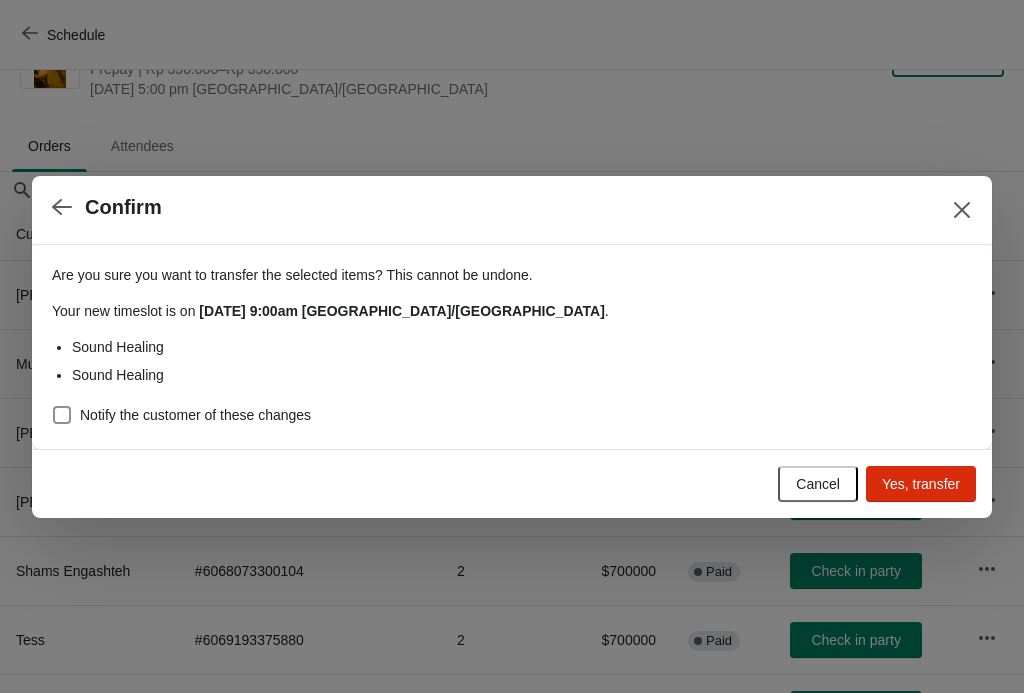 click on "Yes, transfer" at bounding box center (921, 484) 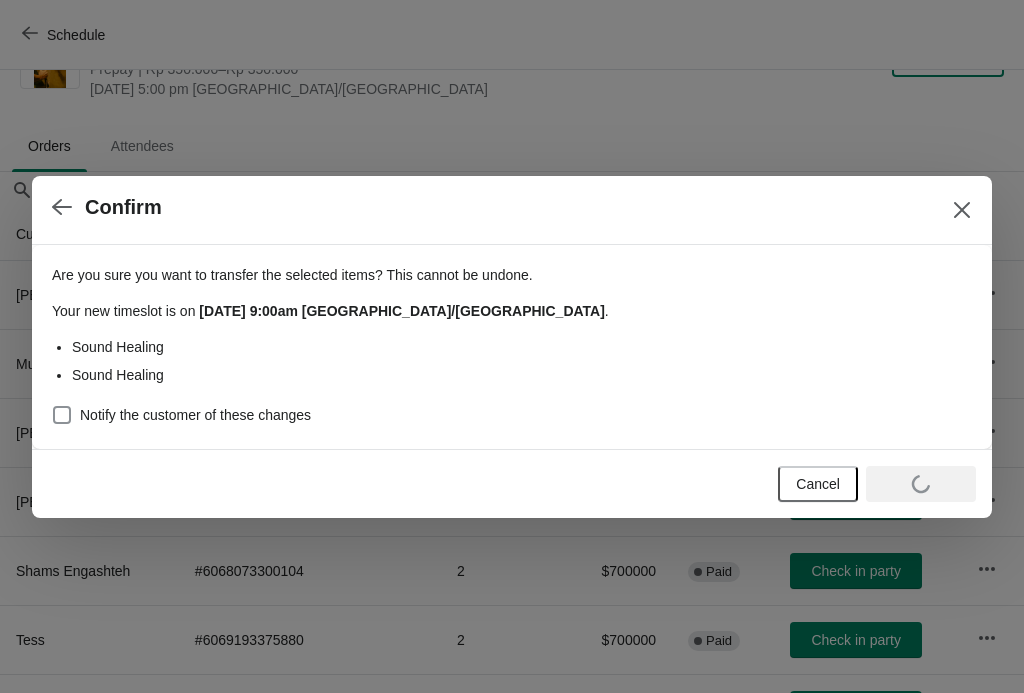 scroll, scrollTop: 52, scrollLeft: 0, axis: vertical 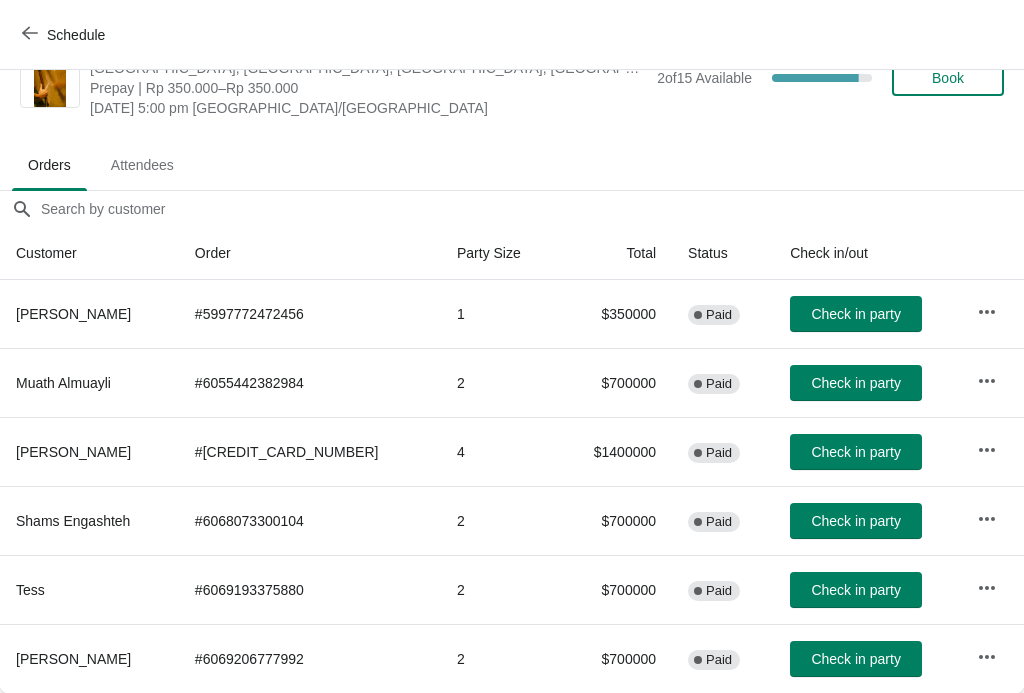 click on "Schedule" at bounding box center (65, 34) 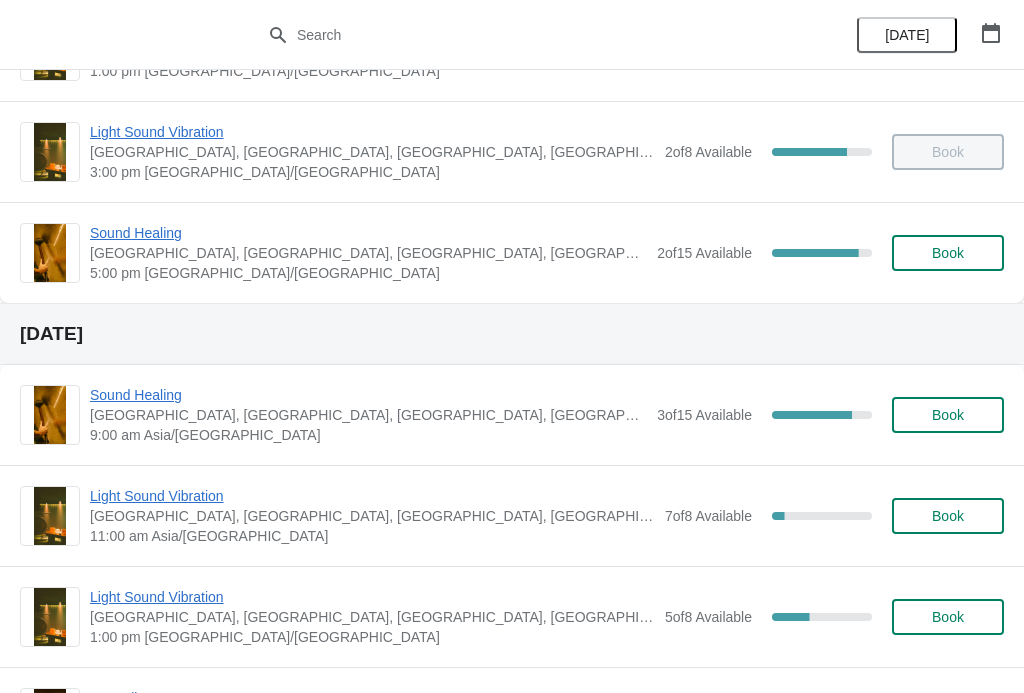 scroll, scrollTop: 491, scrollLeft: 0, axis: vertical 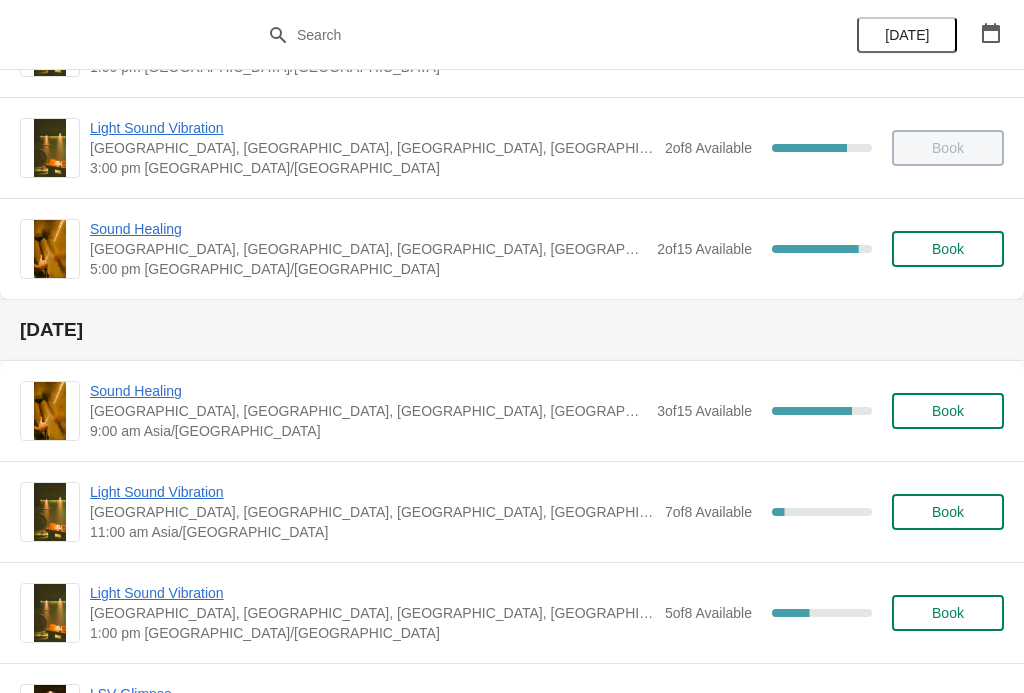 click on "Sound Healing" at bounding box center (368, 391) 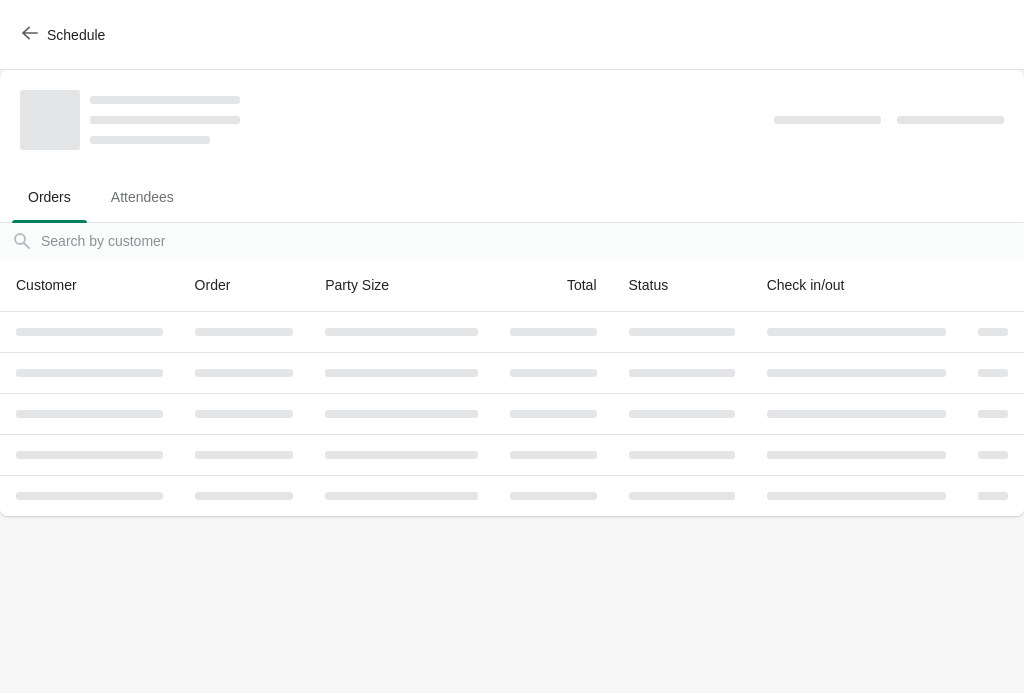 scroll, scrollTop: 0, scrollLeft: 0, axis: both 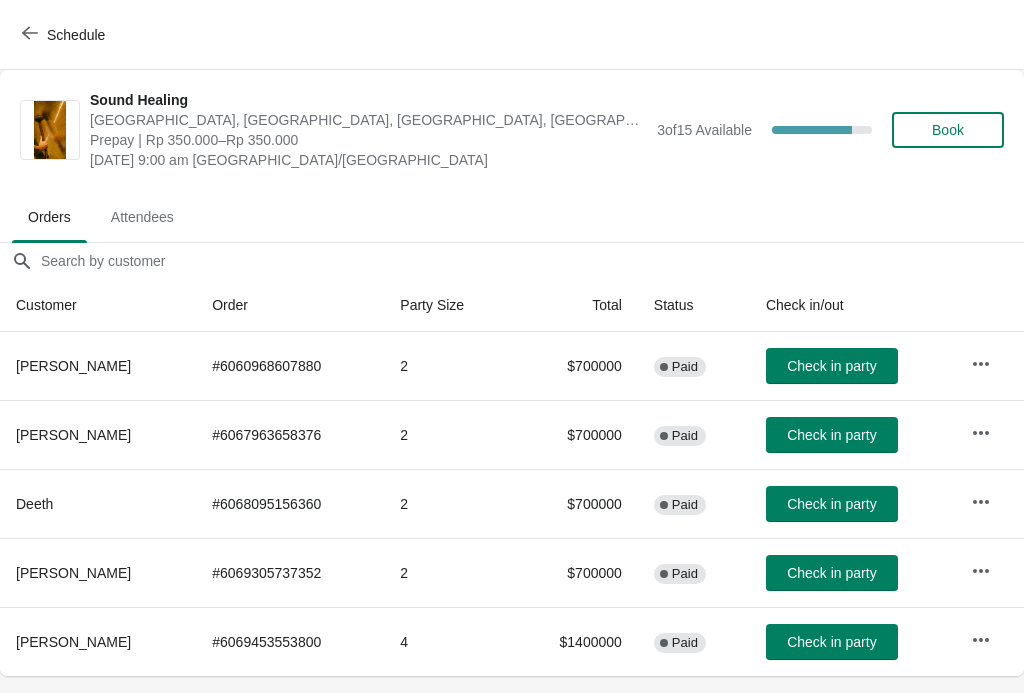 click on "Schedule" at bounding box center (65, 34) 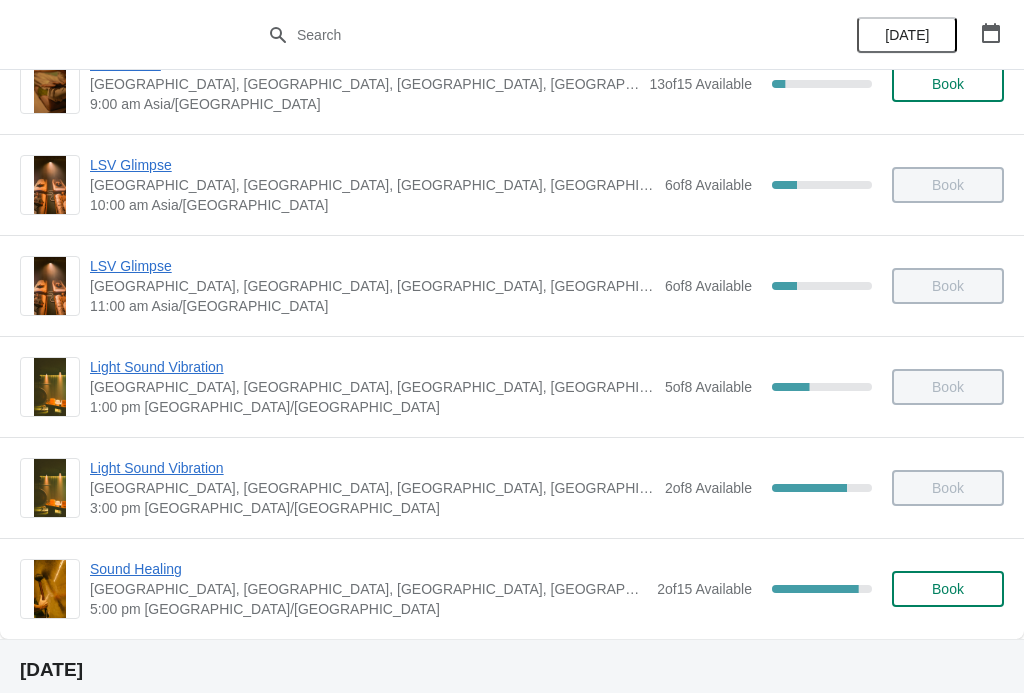 scroll, scrollTop: 191, scrollLeft: 0, axis: vertical 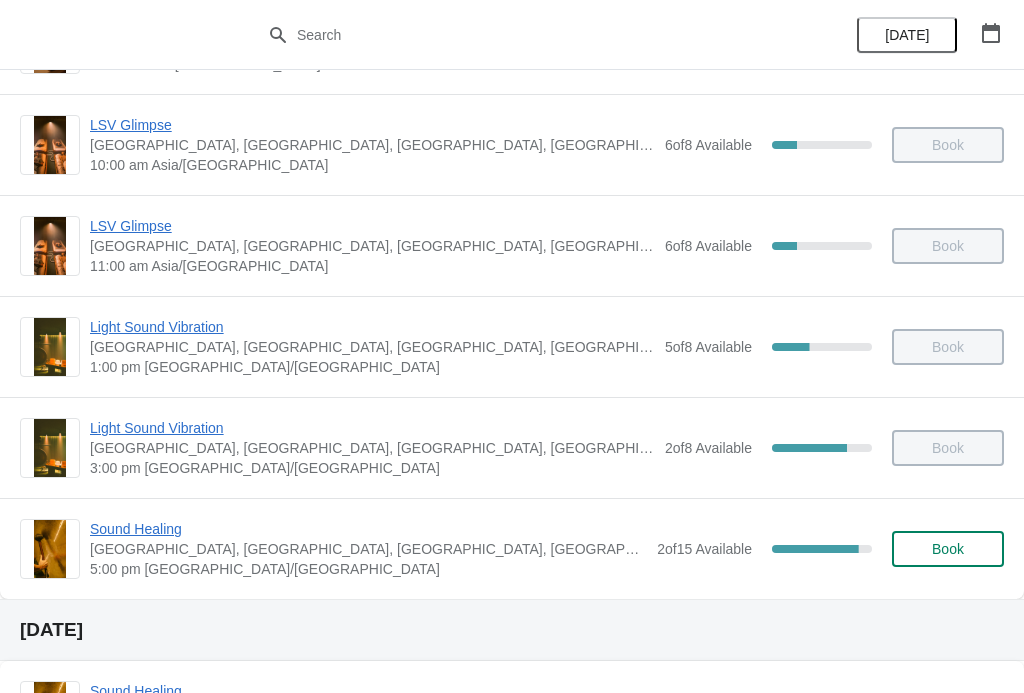 click on "Sound Healing" at bounding box center [368, 529] 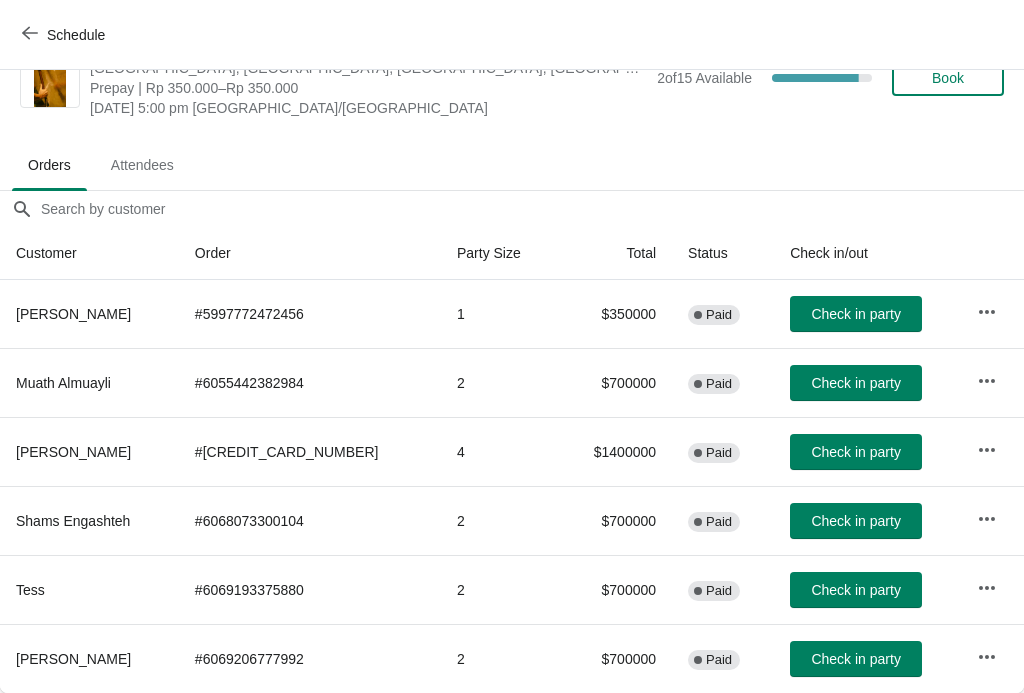 scroll, scrollTop: 0, scrollLeft: 0, axis: both 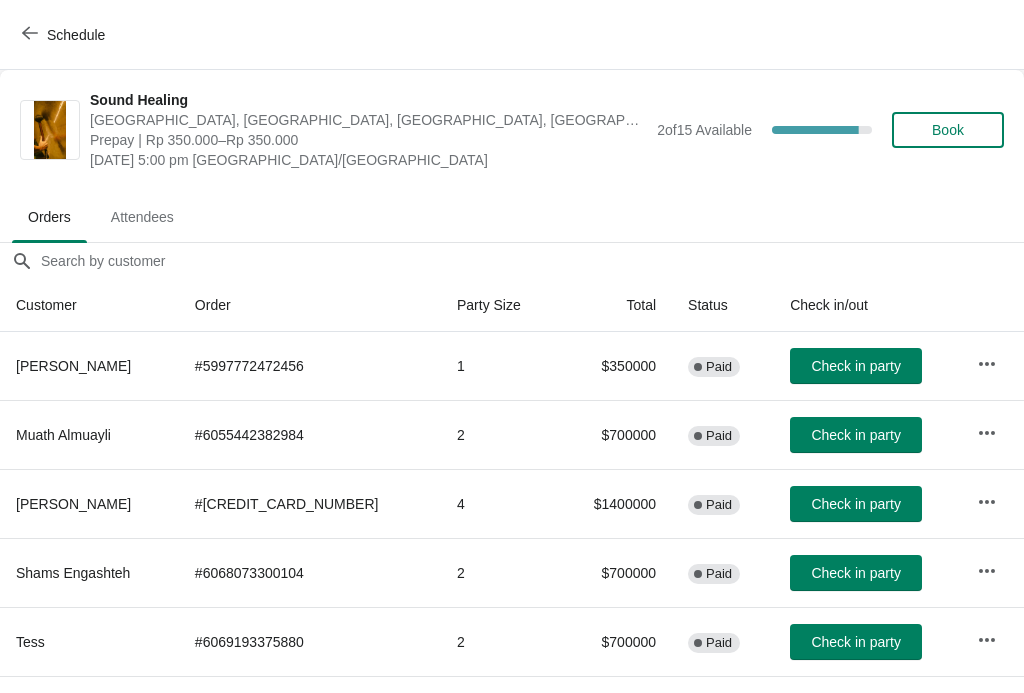 click on "Check in party" at bounding box center (855, 435) 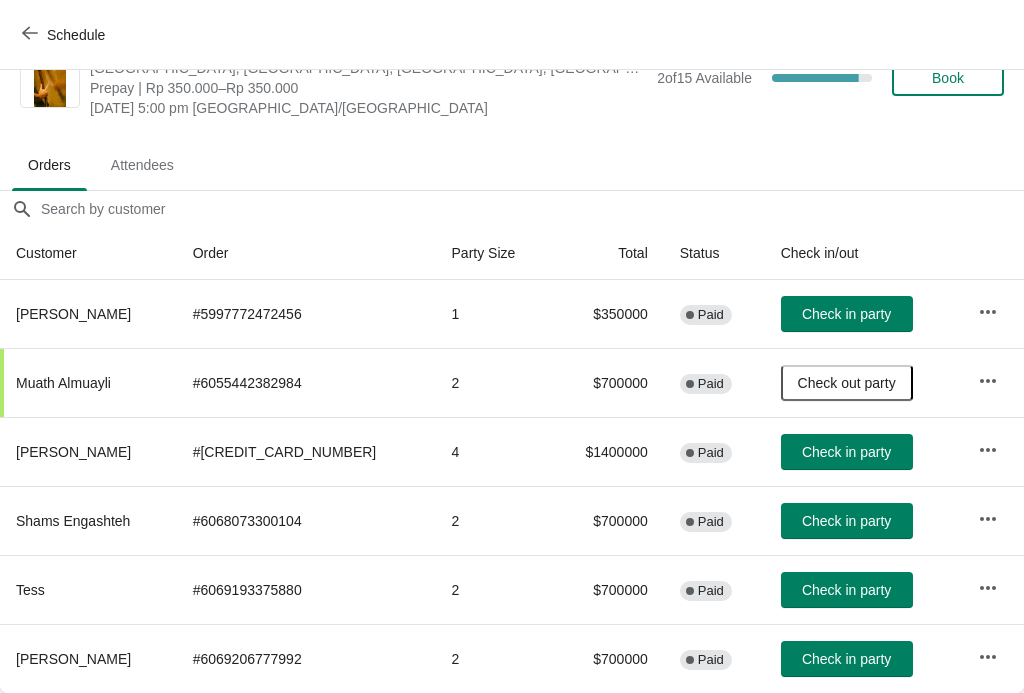 scroll, scrollTop: 52, scrollLeft: 0, axis: vertical 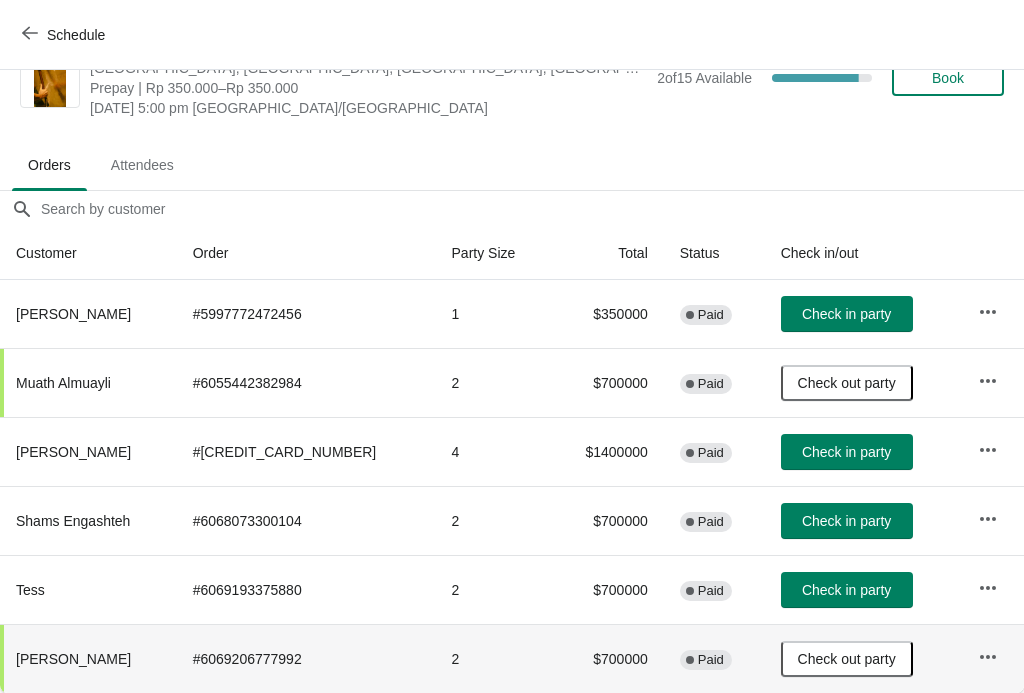 click on "Check in party" at bounding box center [846, 452] 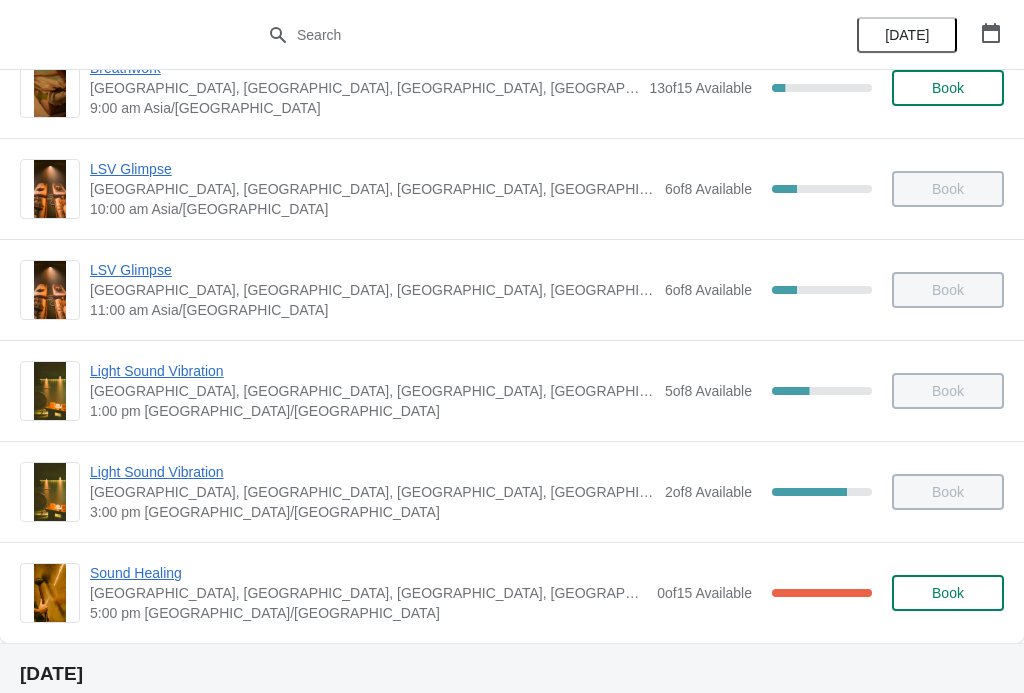 scroll, scrollTop: 149, scrollLeft: 0, axis: vertical 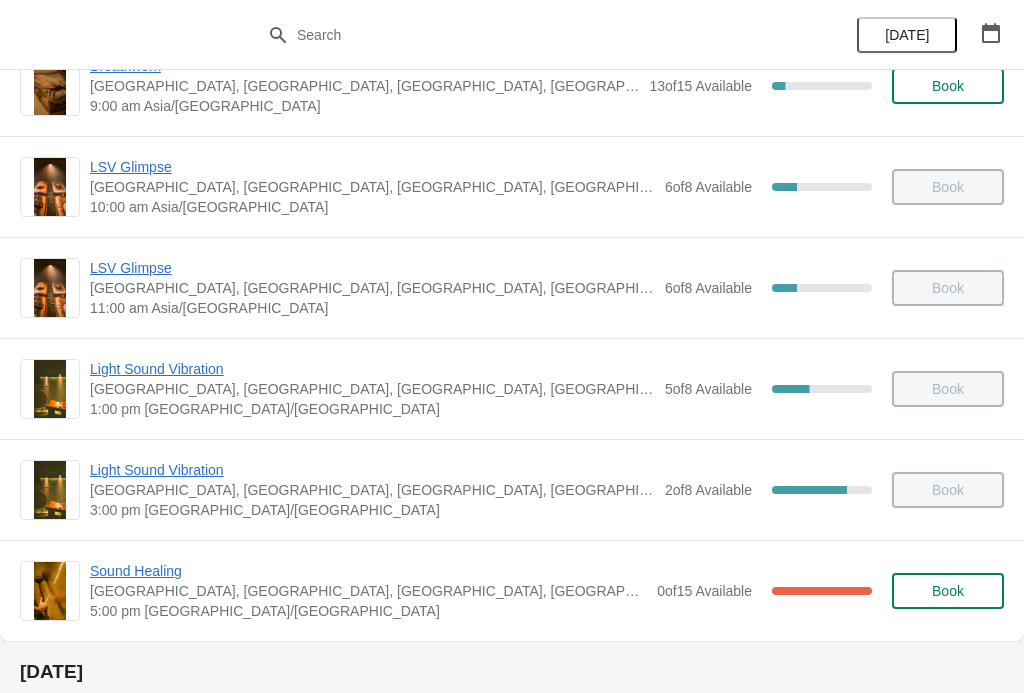 click on "Sound Healing" at bounding box center [368, 571] 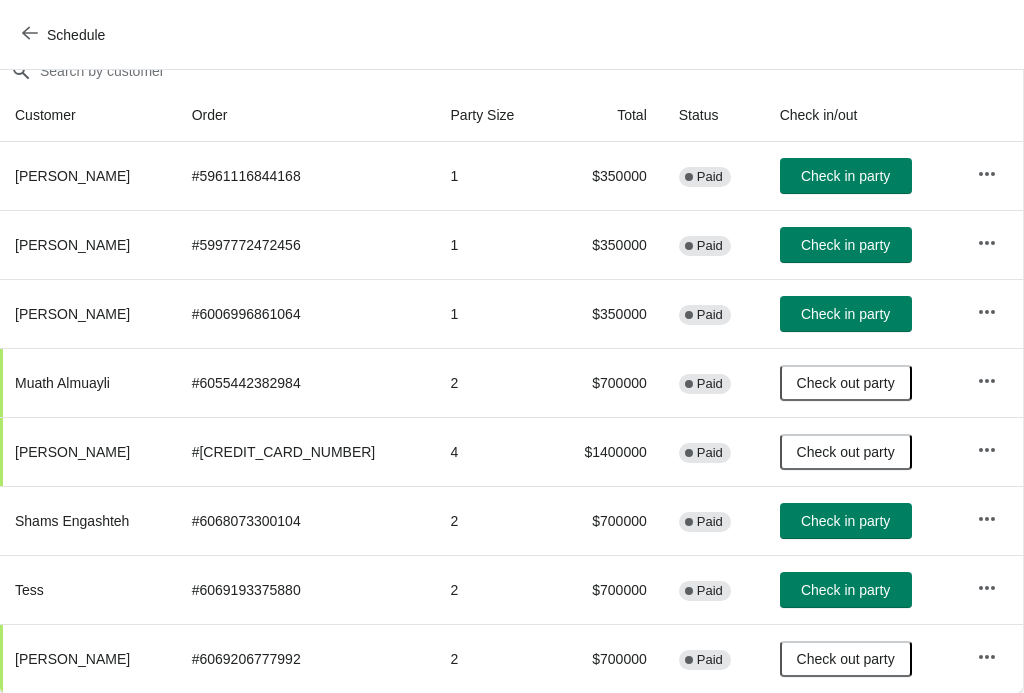 scroll, scrollTop: 190, scrollLeft: 1, axis: both 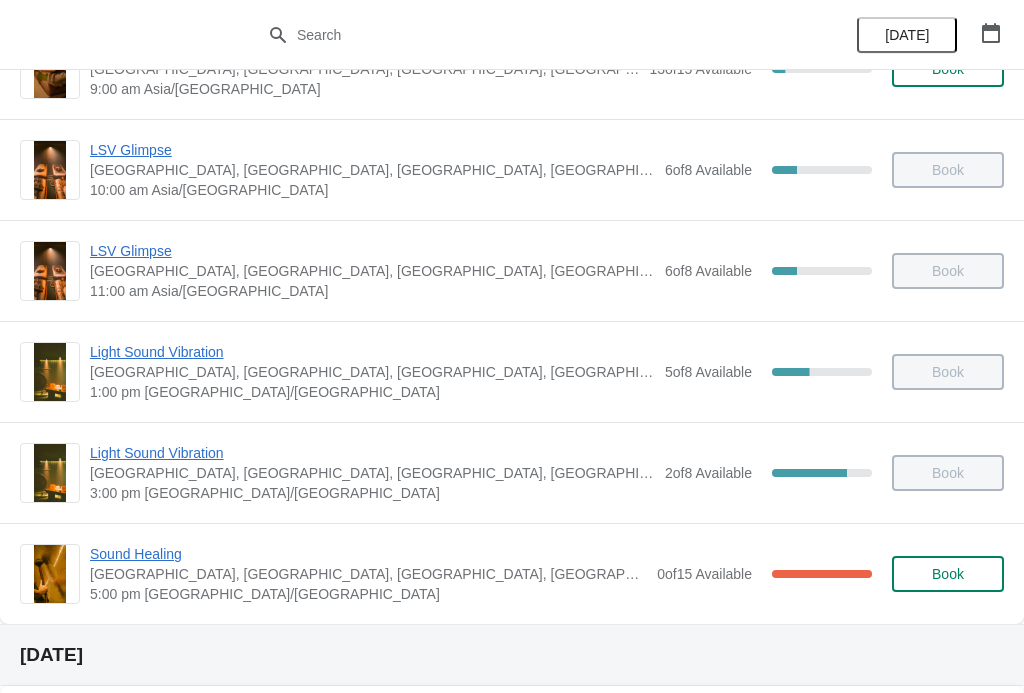 click on "Sound Healing" at bounding box center [368, 554] 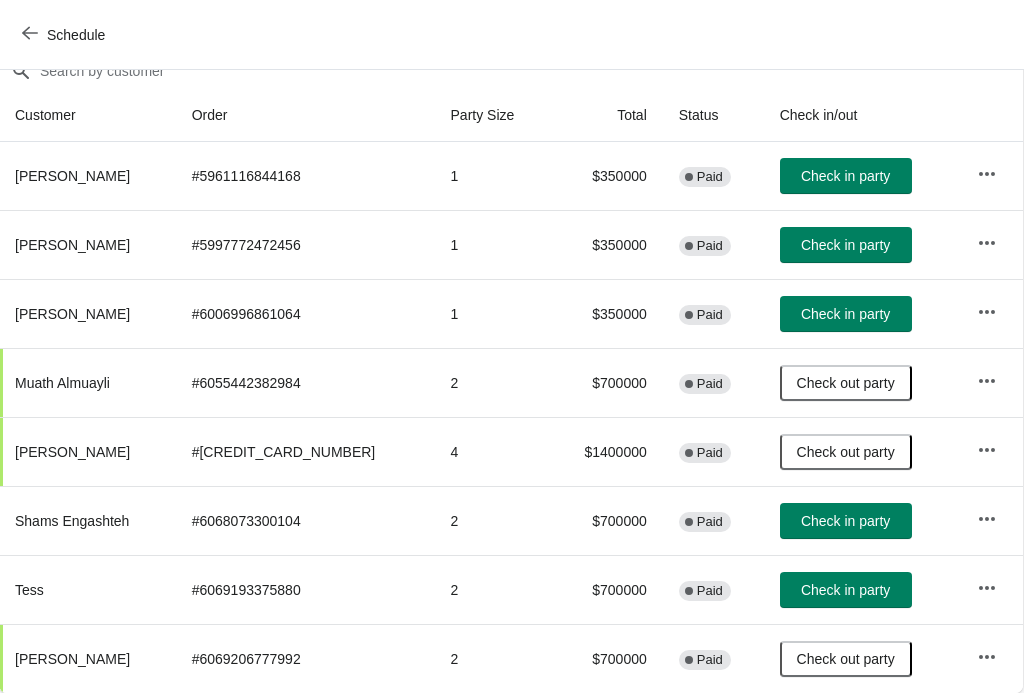 scroll, scrollTop: 190, scrollLeft: 1, axis: both 